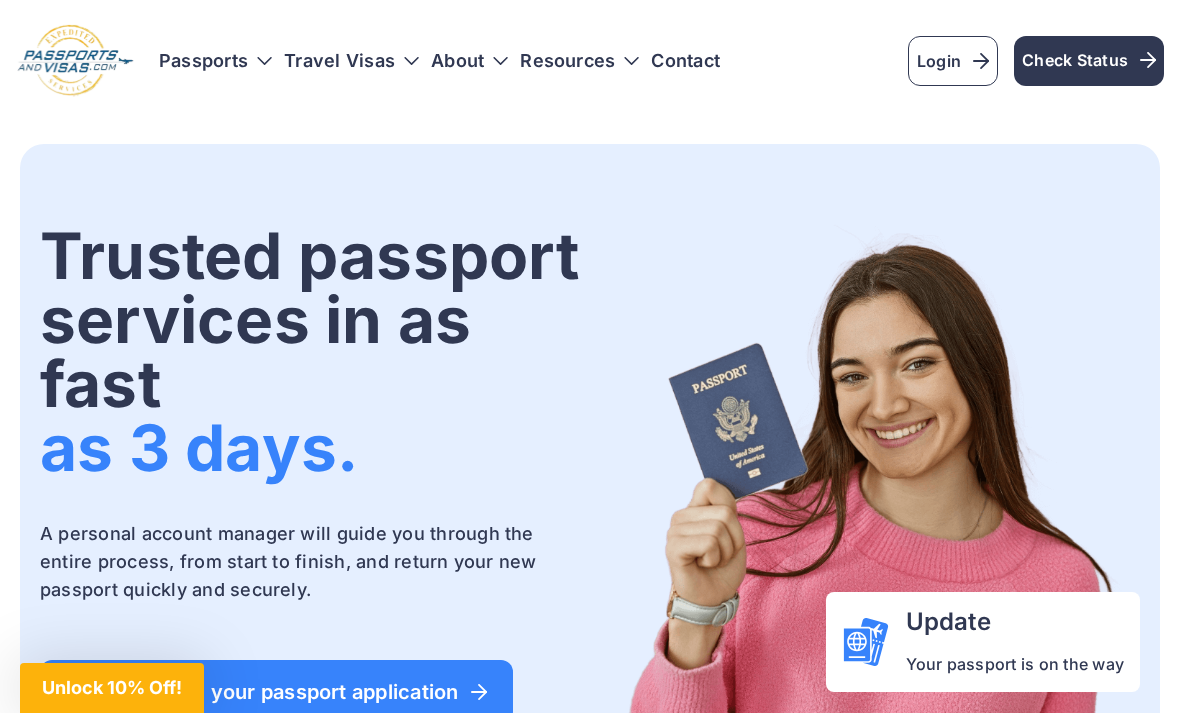 scroll, scrollTop: 0, scrollLeft: 0, axis: both 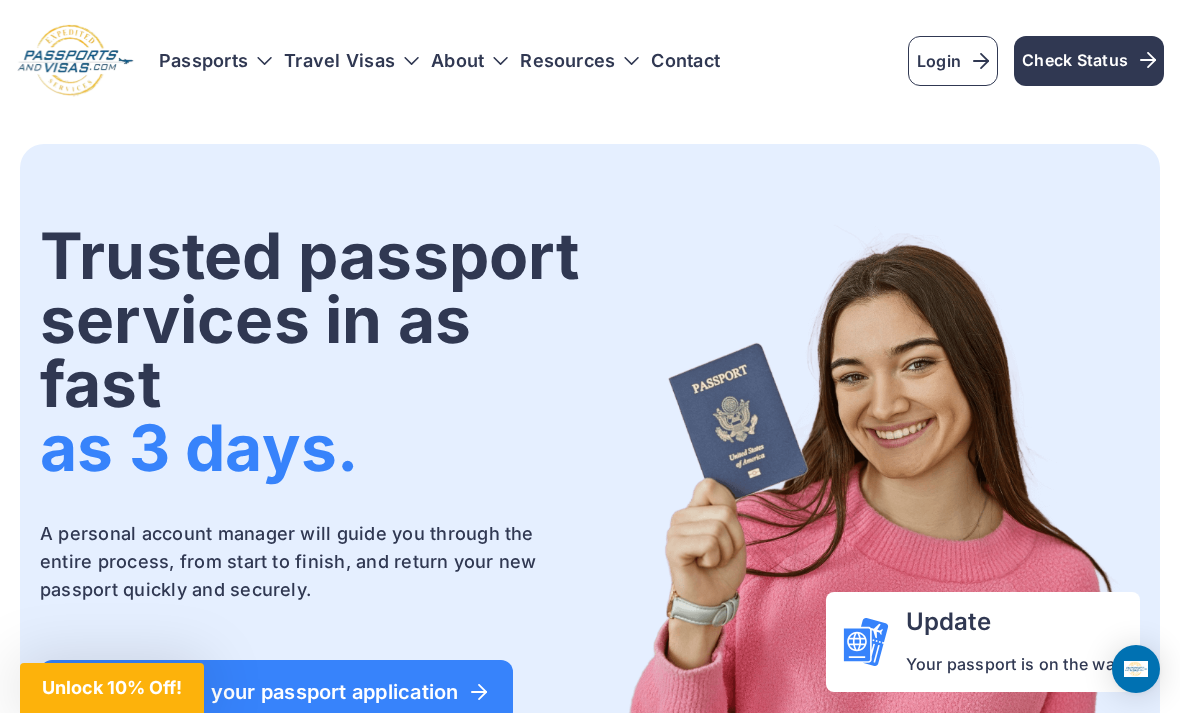 click on "Login" at bounding box center [953, 61] 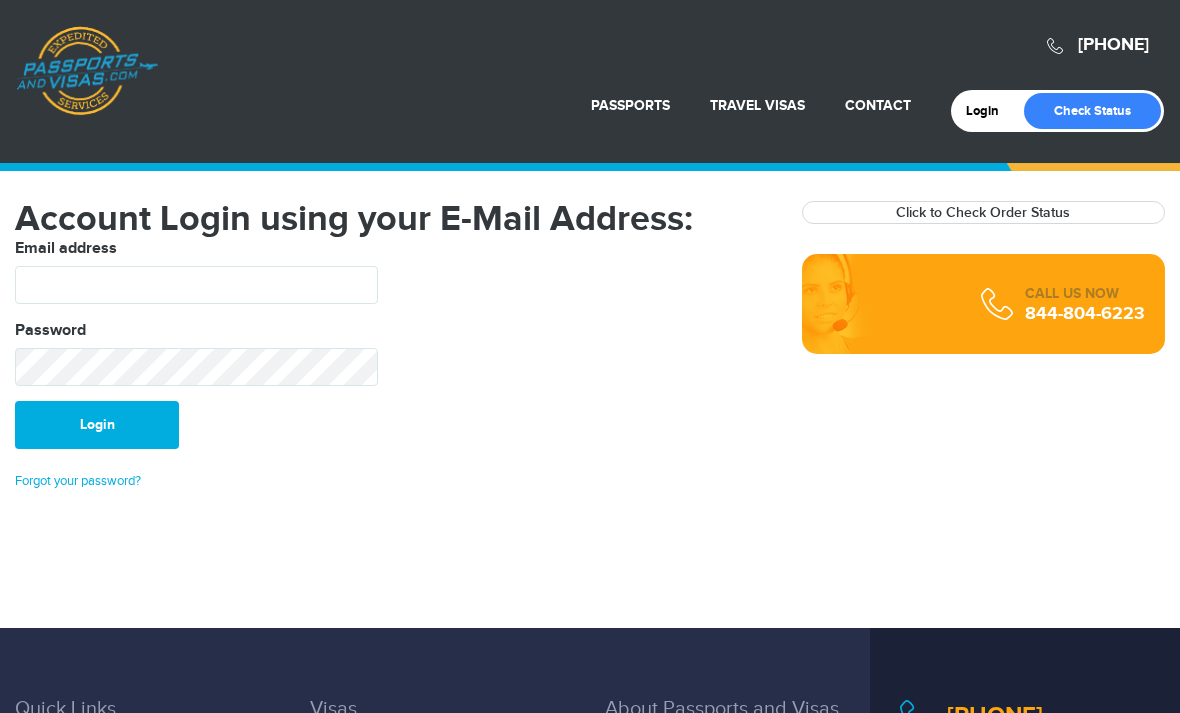 scroll, scrollTop: 0, scrollLeft: 0, axis: both 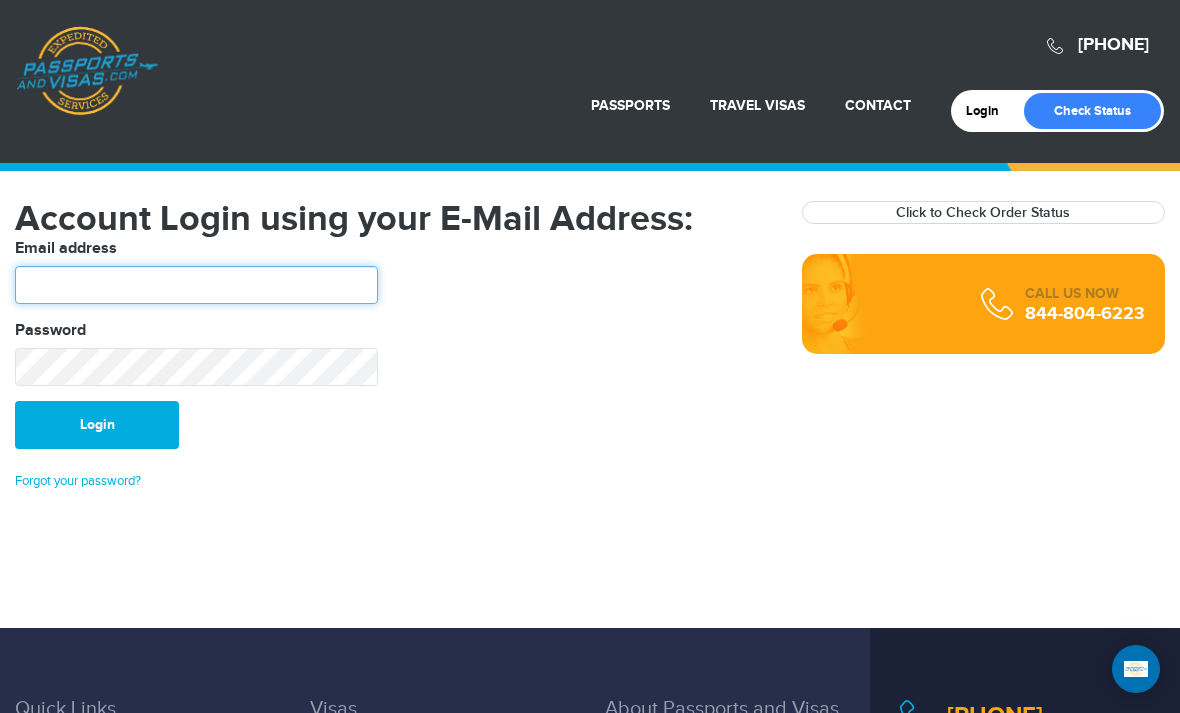 click at bounding box center [196, 285] 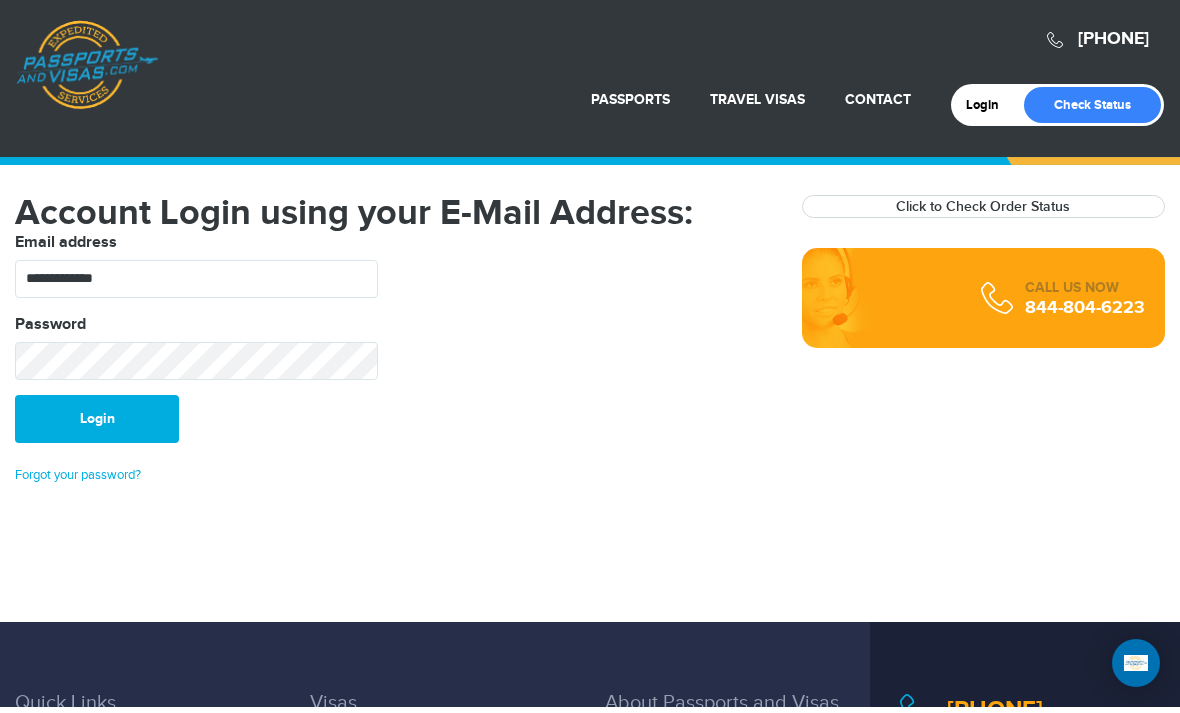 scroll, scrollTop: 6, scrollLeft: 0, axis: vertical 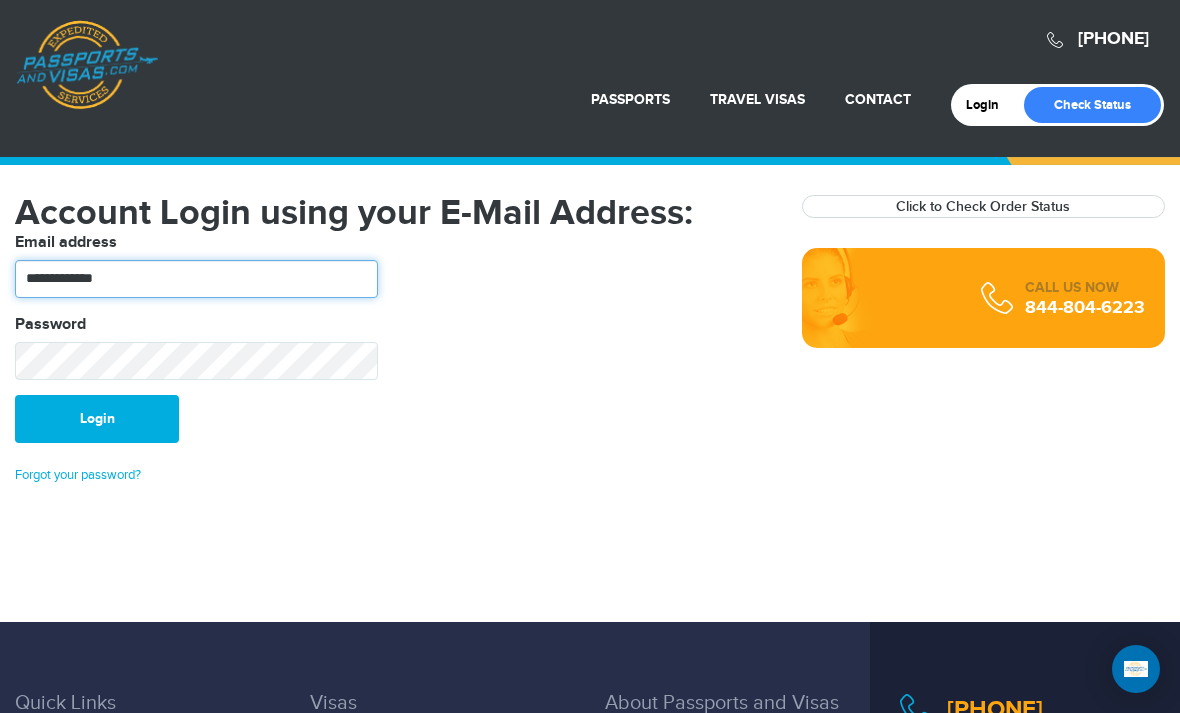 type on "**********" 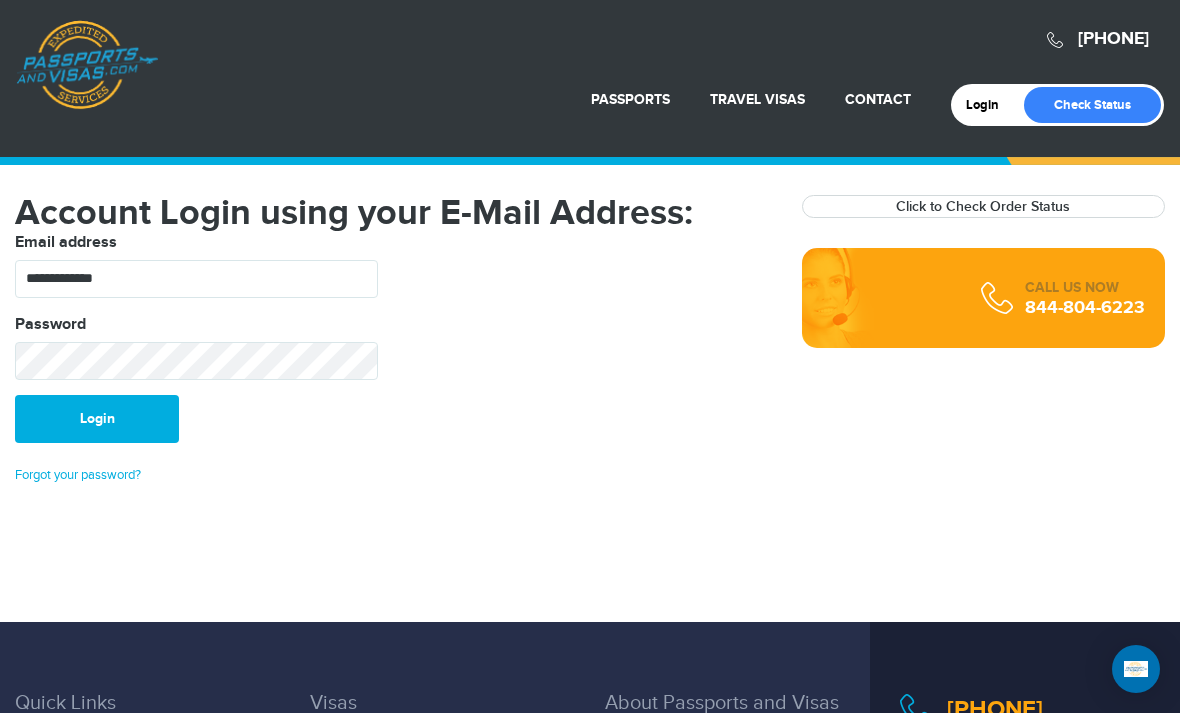 click on "Check Status" at bounding box center [1092, 105] 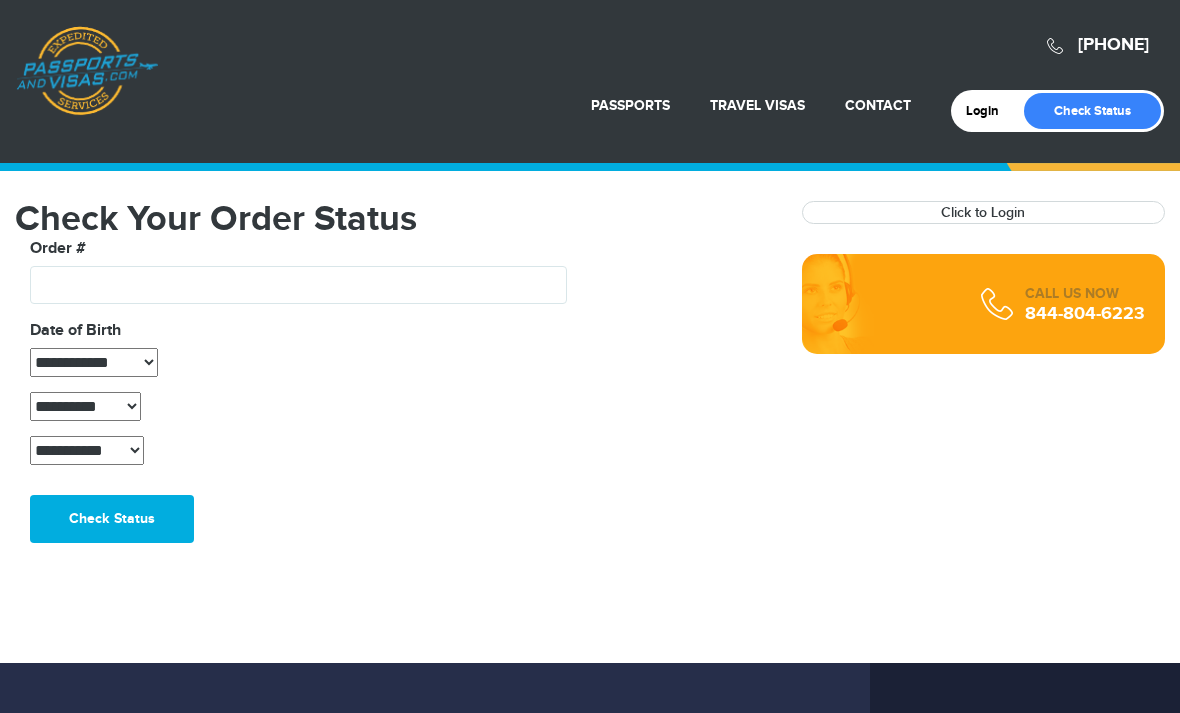 scroll, scrollTop: 0, scrollLeft: 0, axis: both 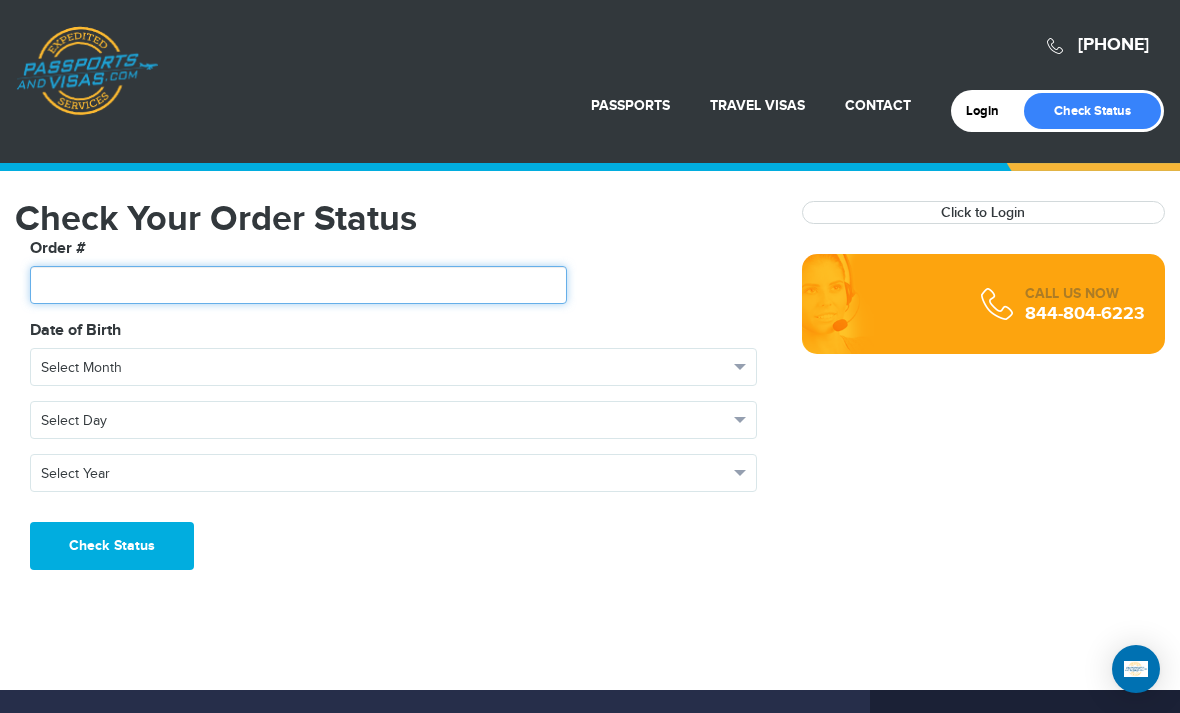 click at bounding box center (298, 285) 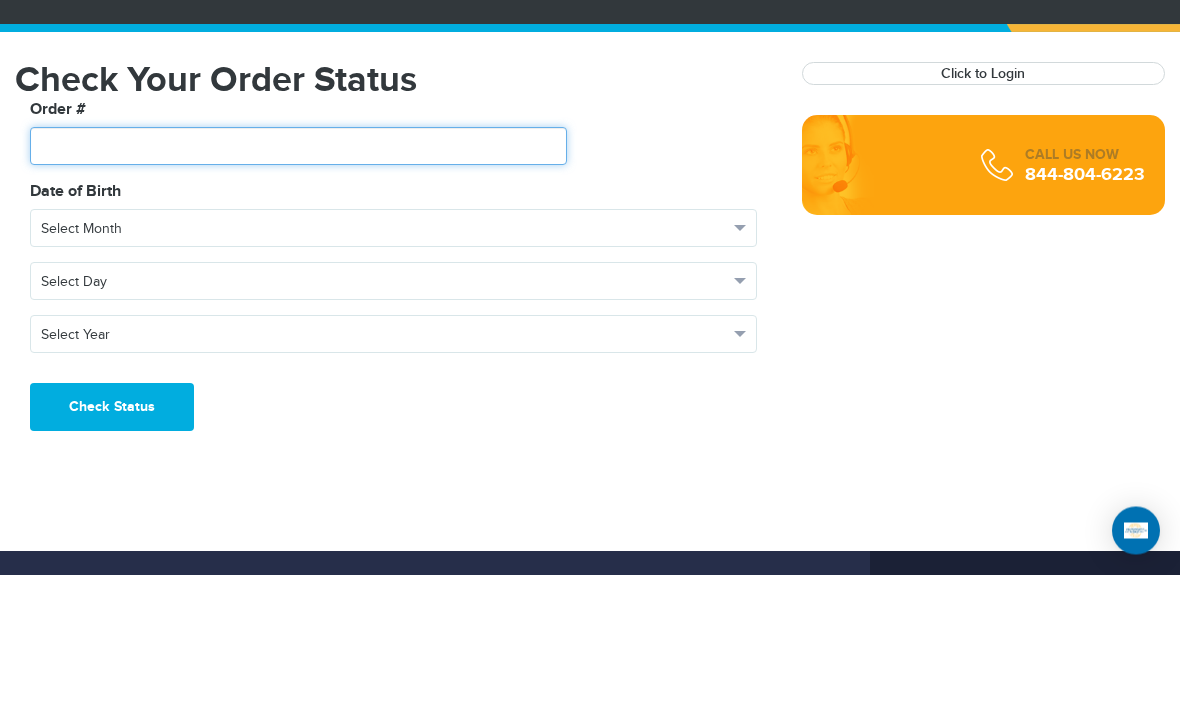 scroll, scrollTop: 70, scrollLeft: 0, axis: vertical 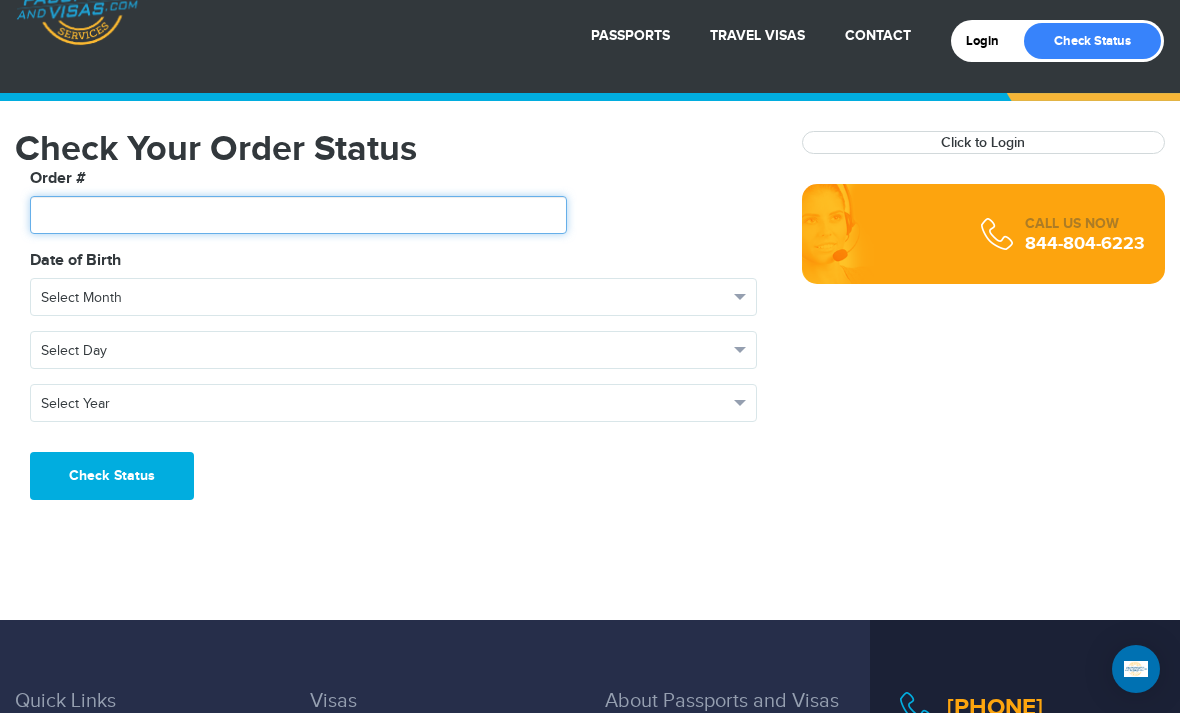 click at bounding box center [298, 215] 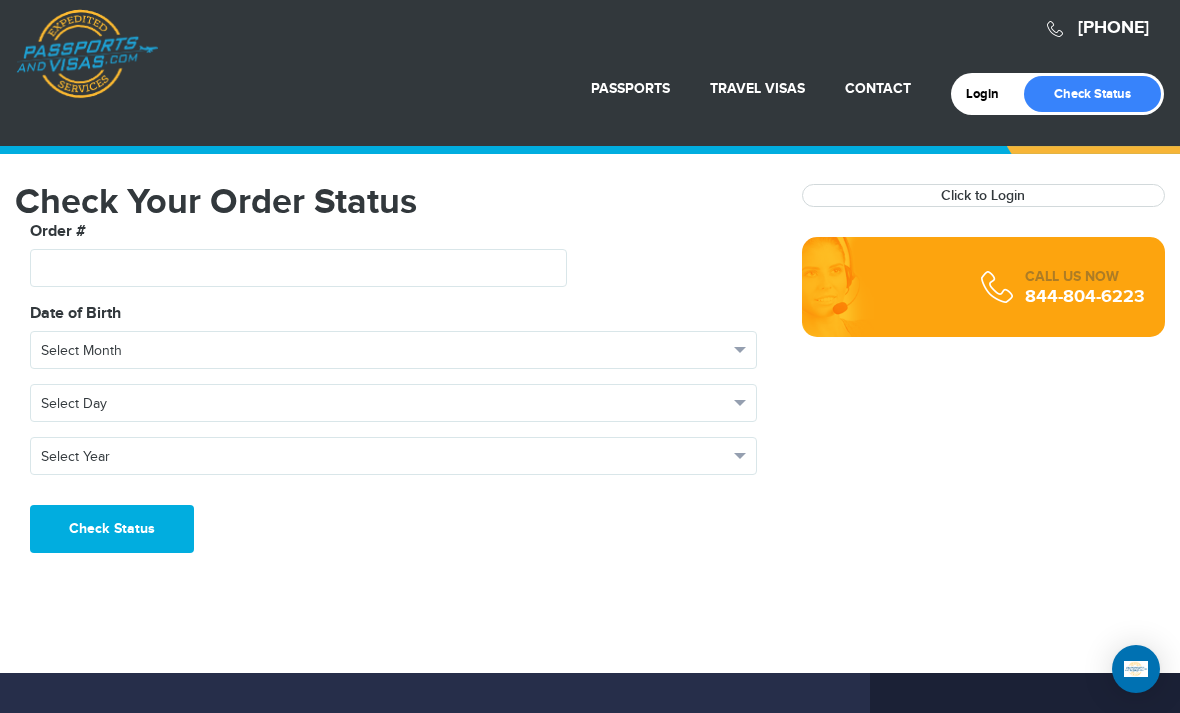 scroll, scrollTop: 0, scrollLeft: 0, axis: both 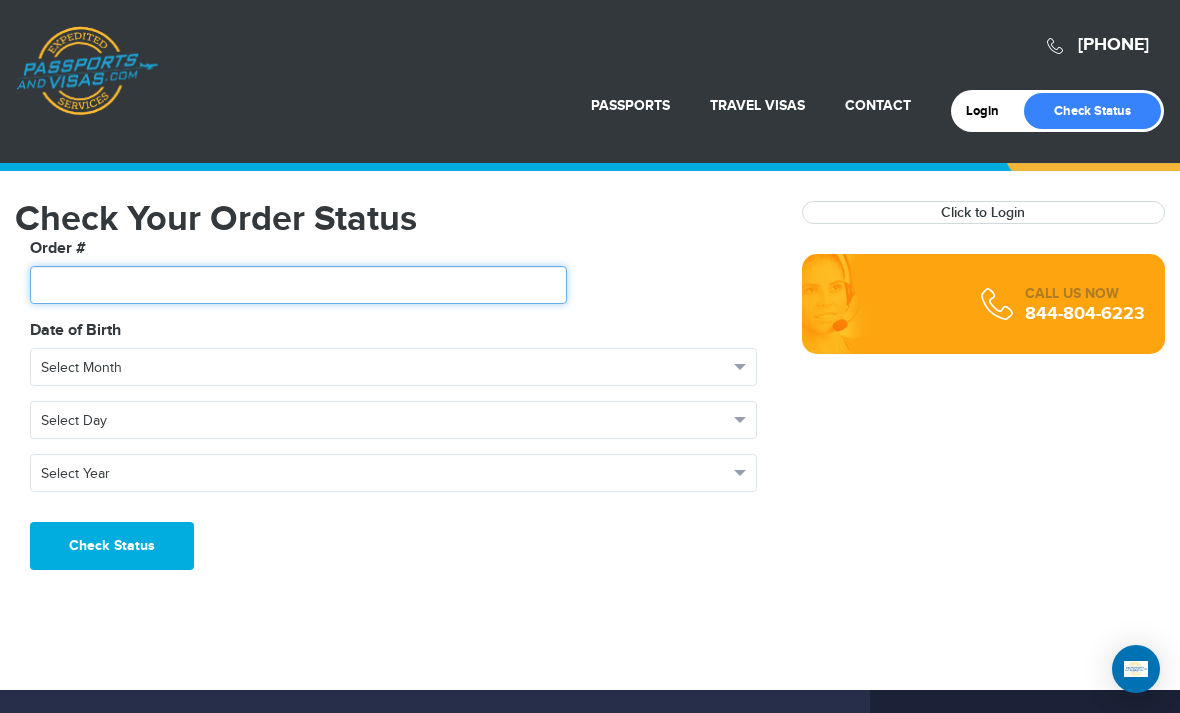 click at bounding box center (298, 285) 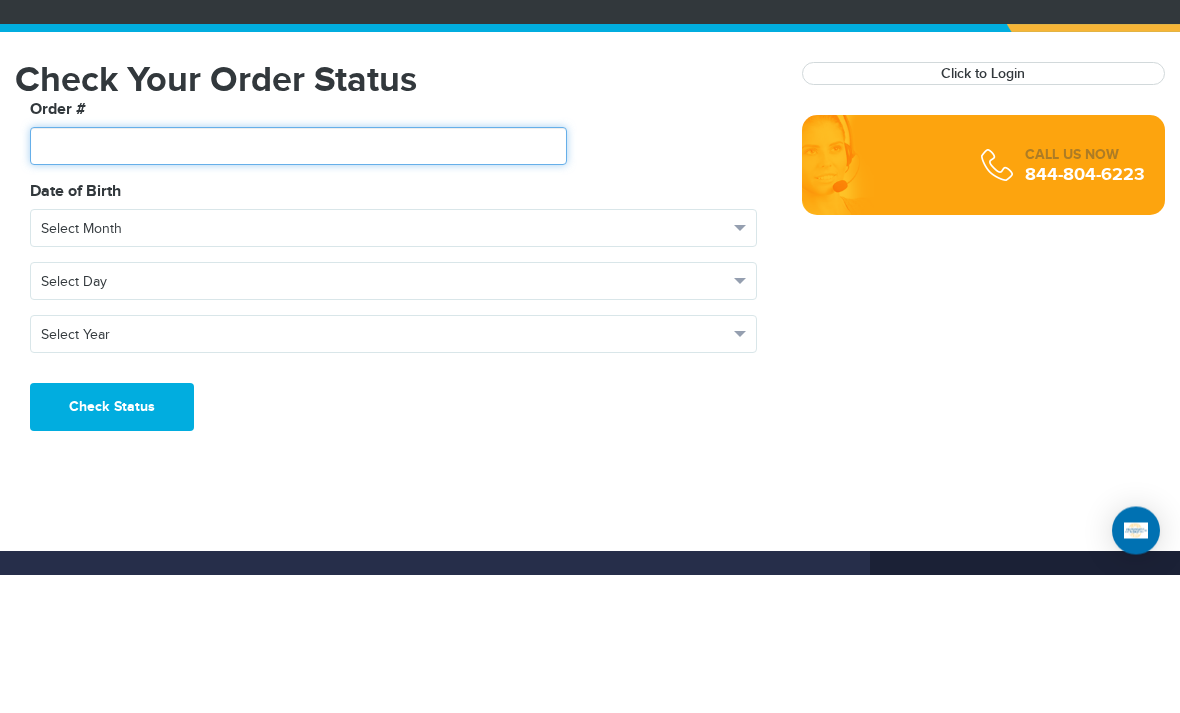 paste on "*******" 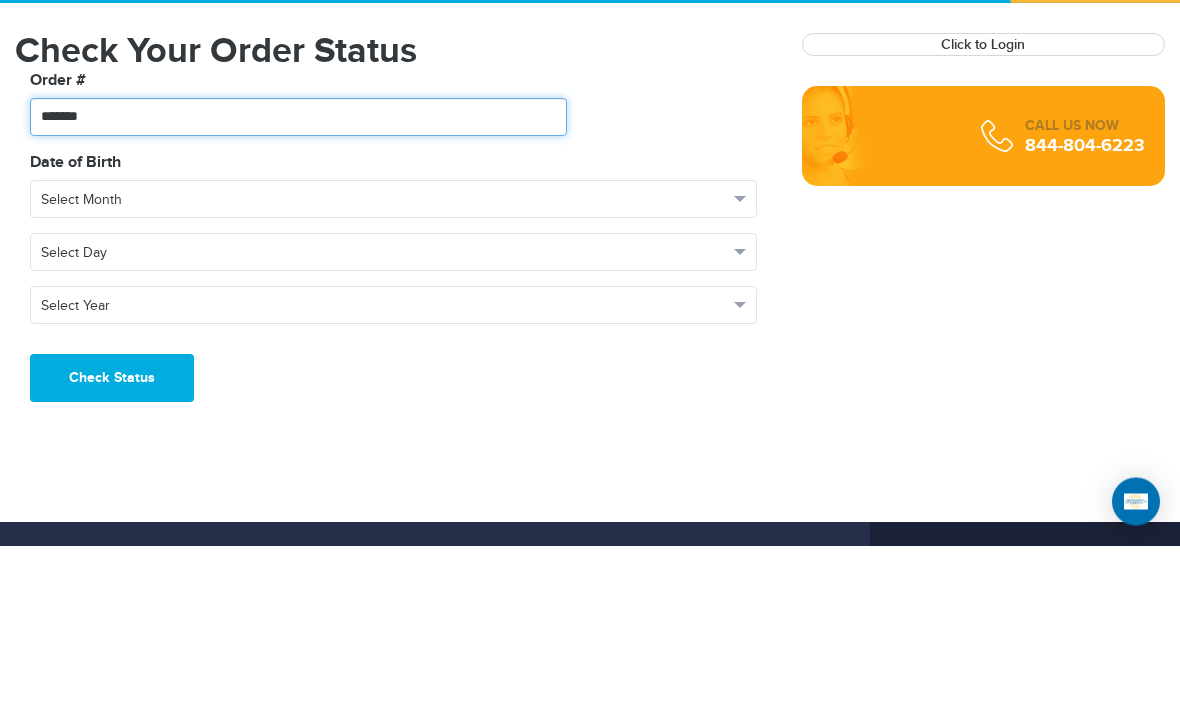 type on "*******" 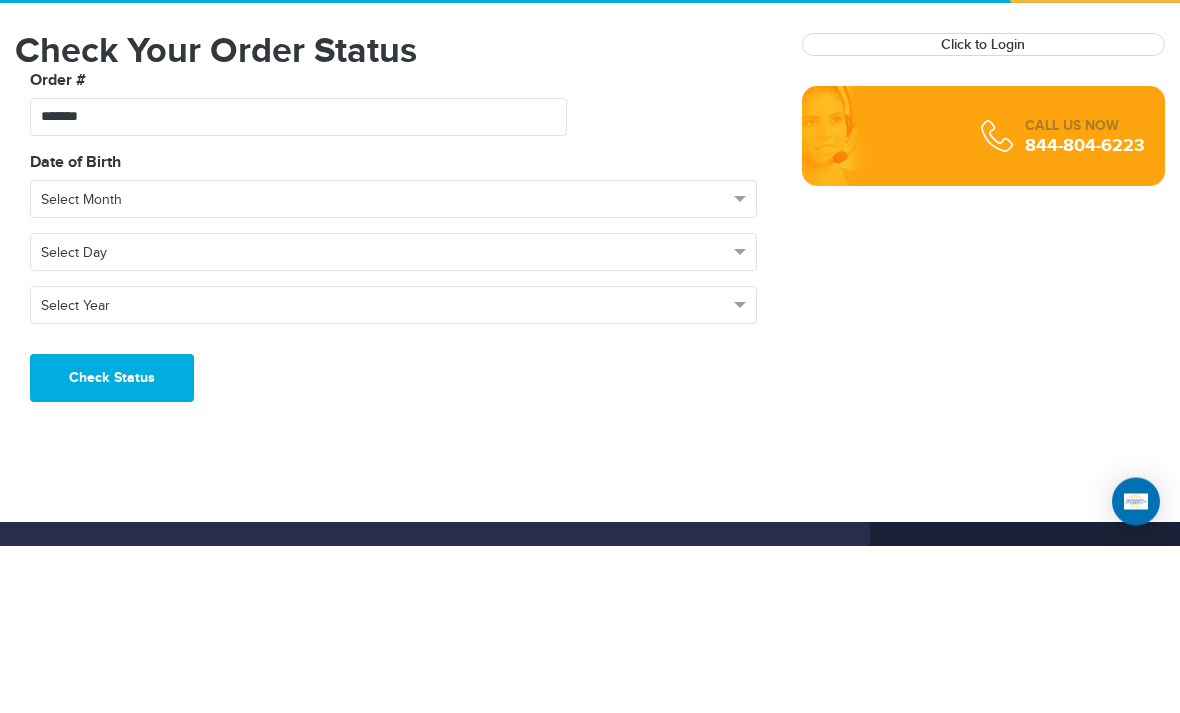 click on "Select Month" at bounding box center [393, 367] 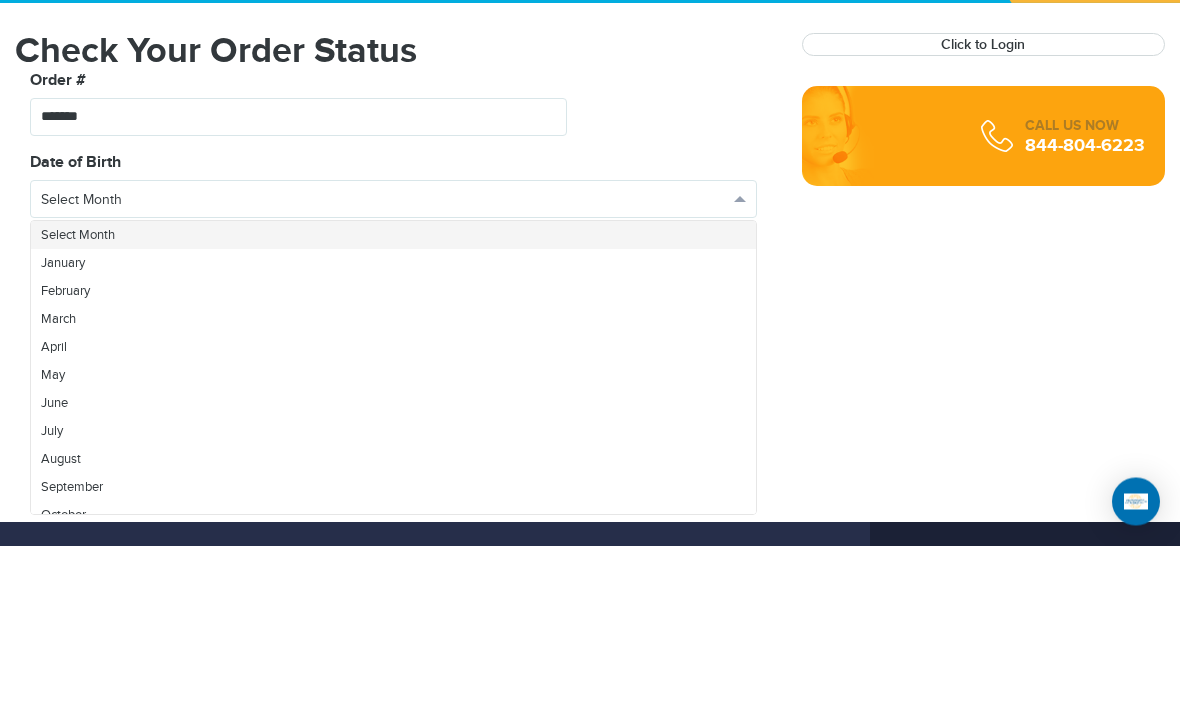 scroll, scrollTop: 168, scrollLeft: 0, axis: vertical 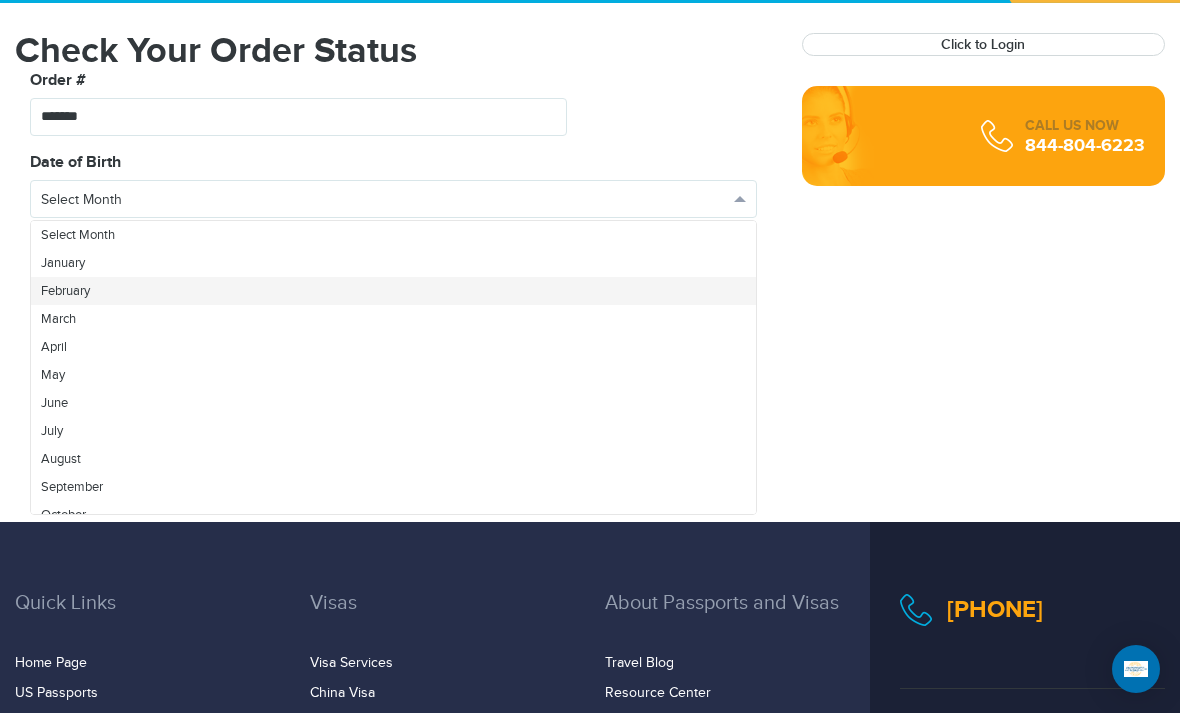 click on "February" at bounding box center (393, 291) 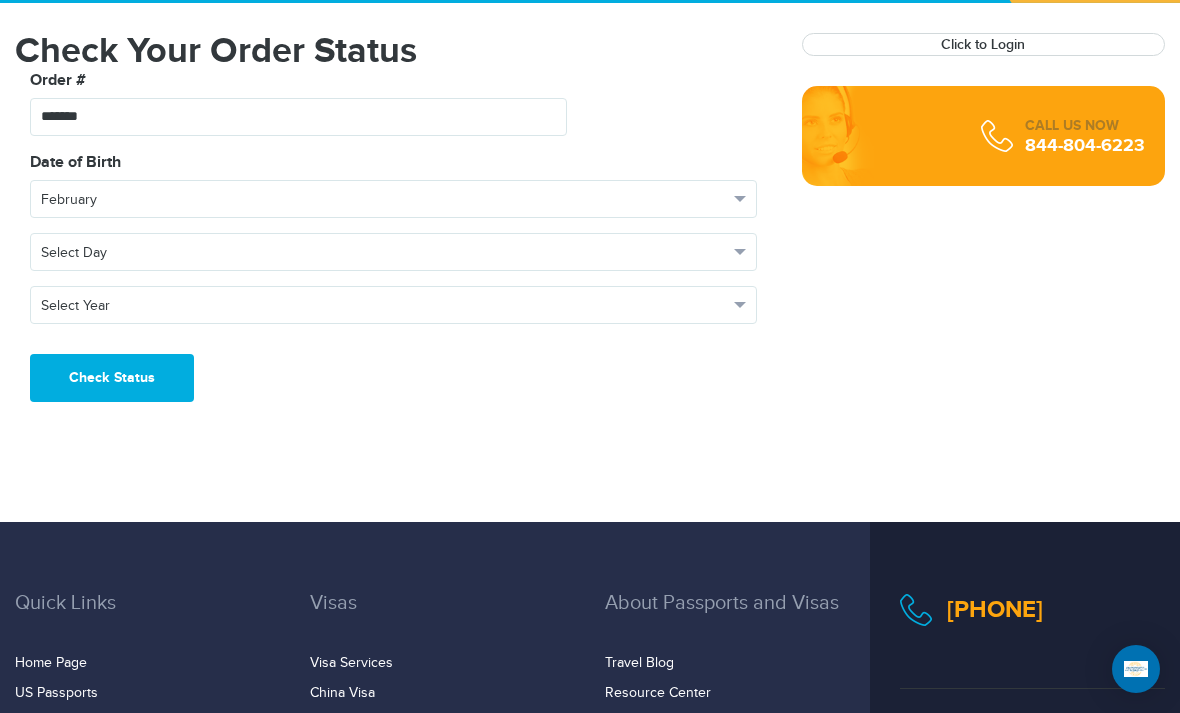 click on "Select Day" at bounding box center [393, 252] 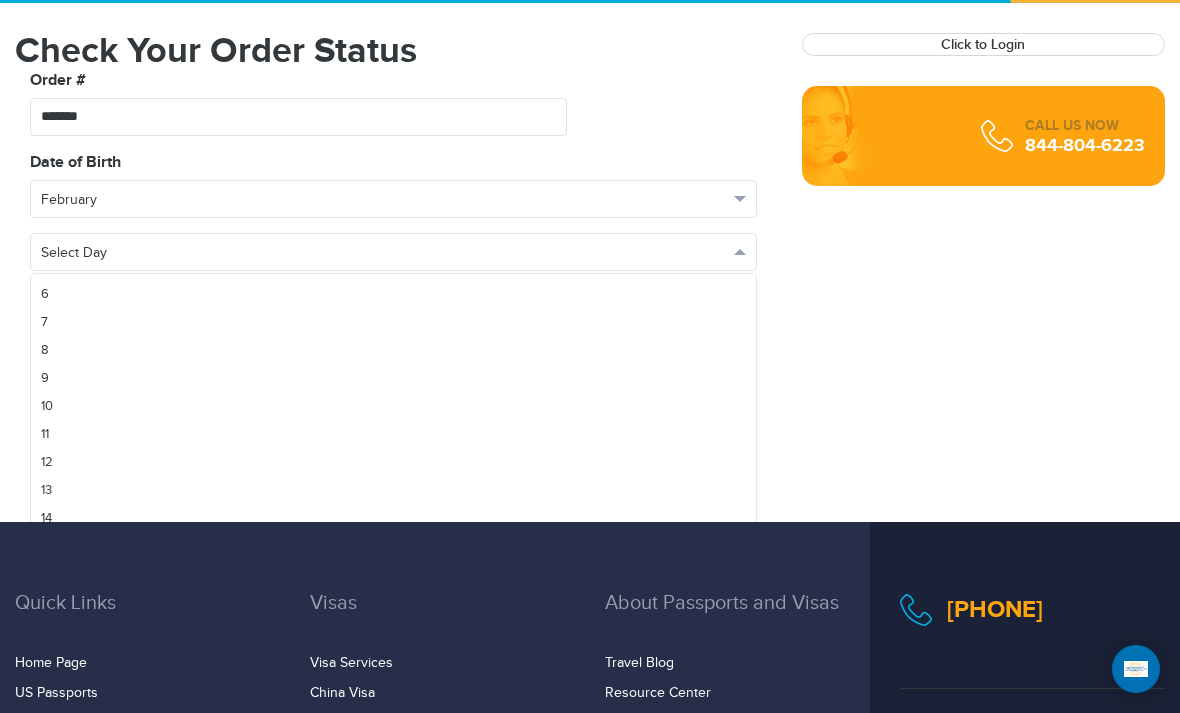 scroll, scrollTop: 183, scrollLeft: 0, axis: vertical 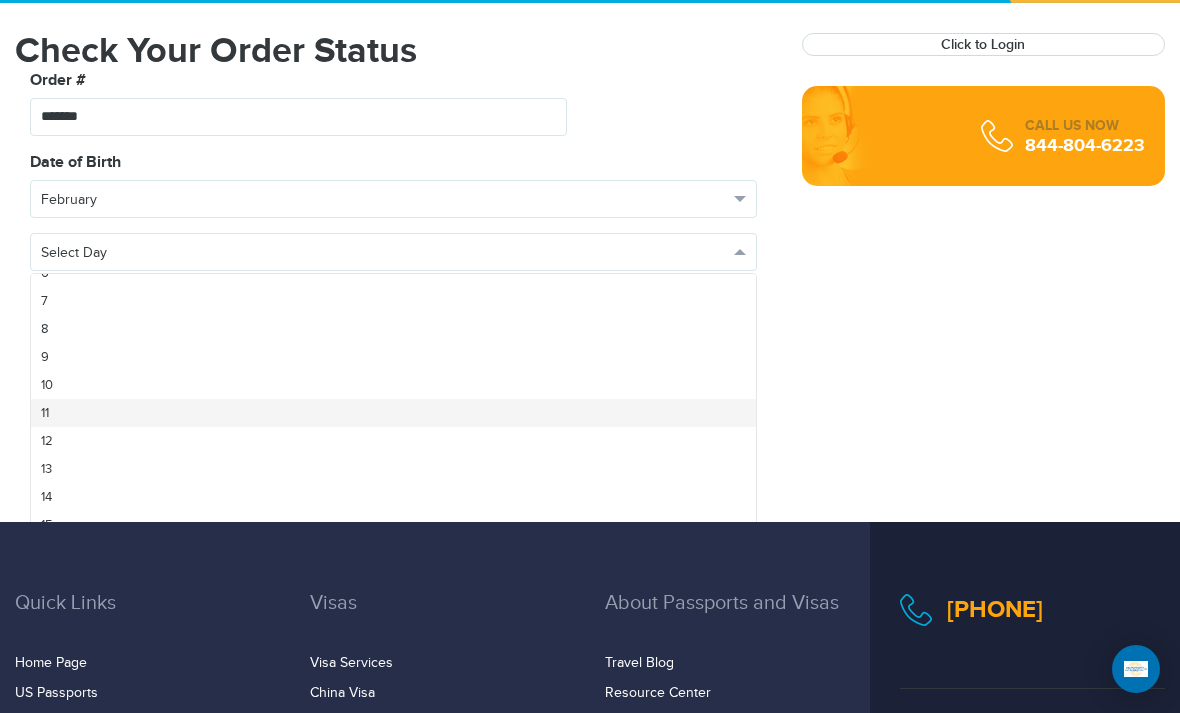 click on "11" at bounding box center [45, 413] 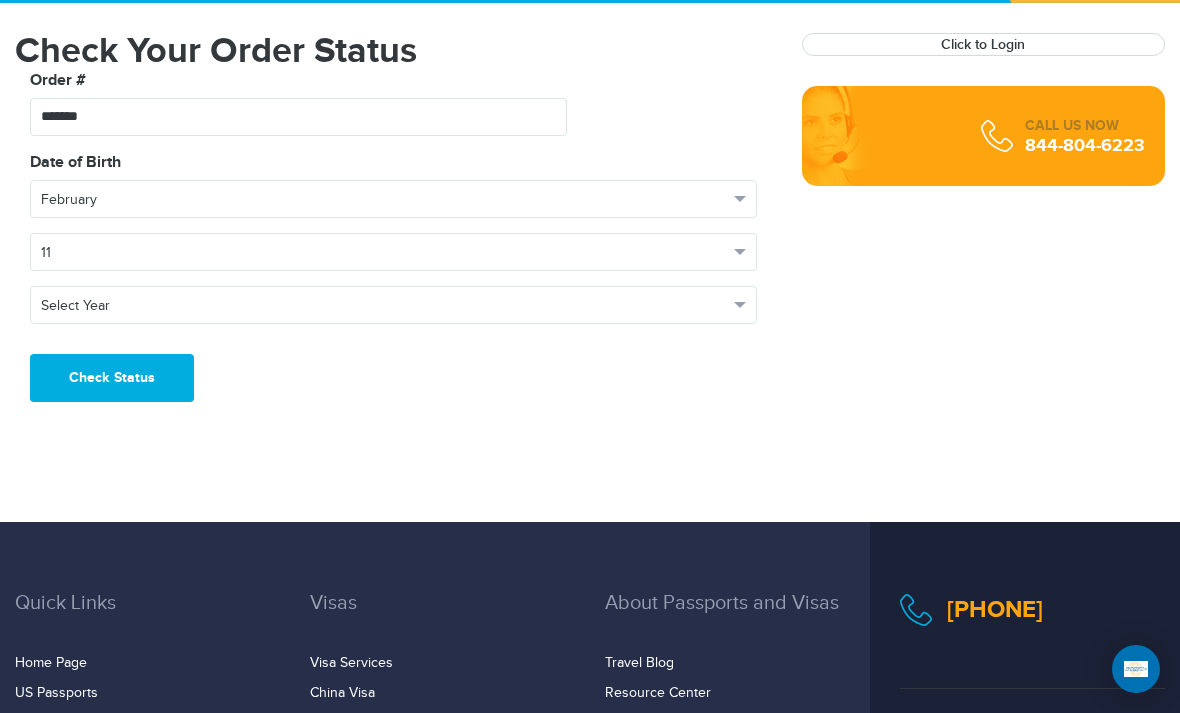 click on "Select Year" at bounding box center [393, 305] 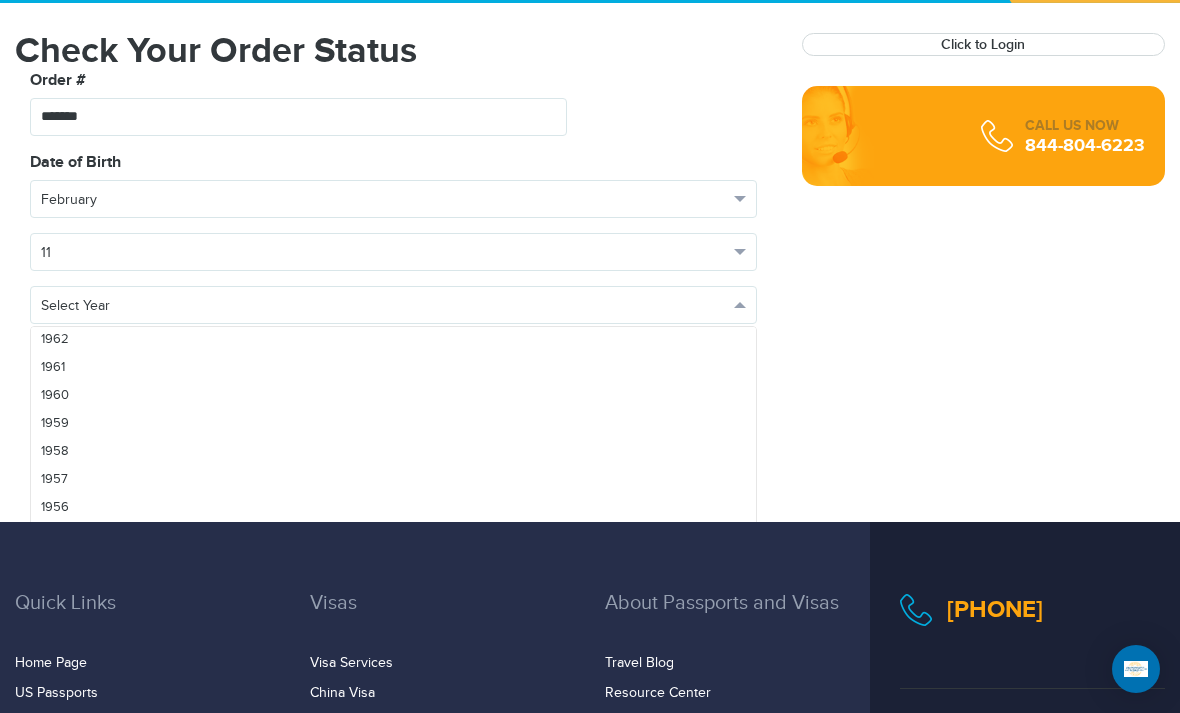 scroll, scrollTop: 1795, scrollLeft: 0, axis: vertical 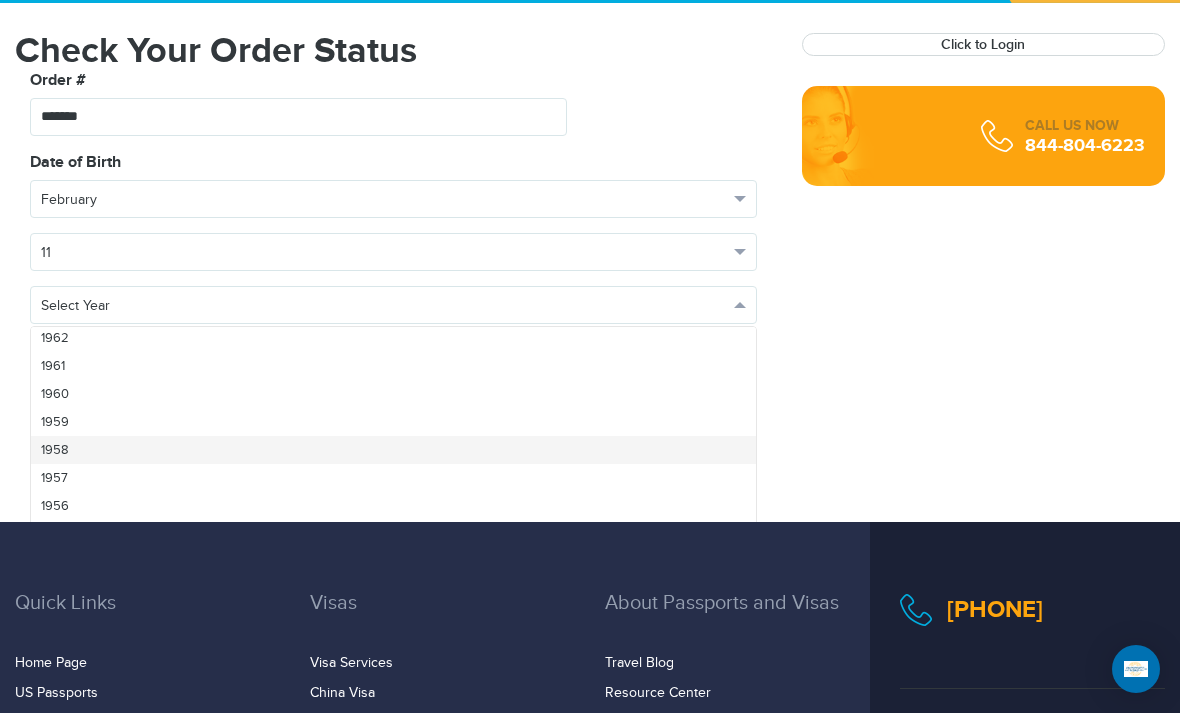 click on "1958" at bounding box center (393, 450) 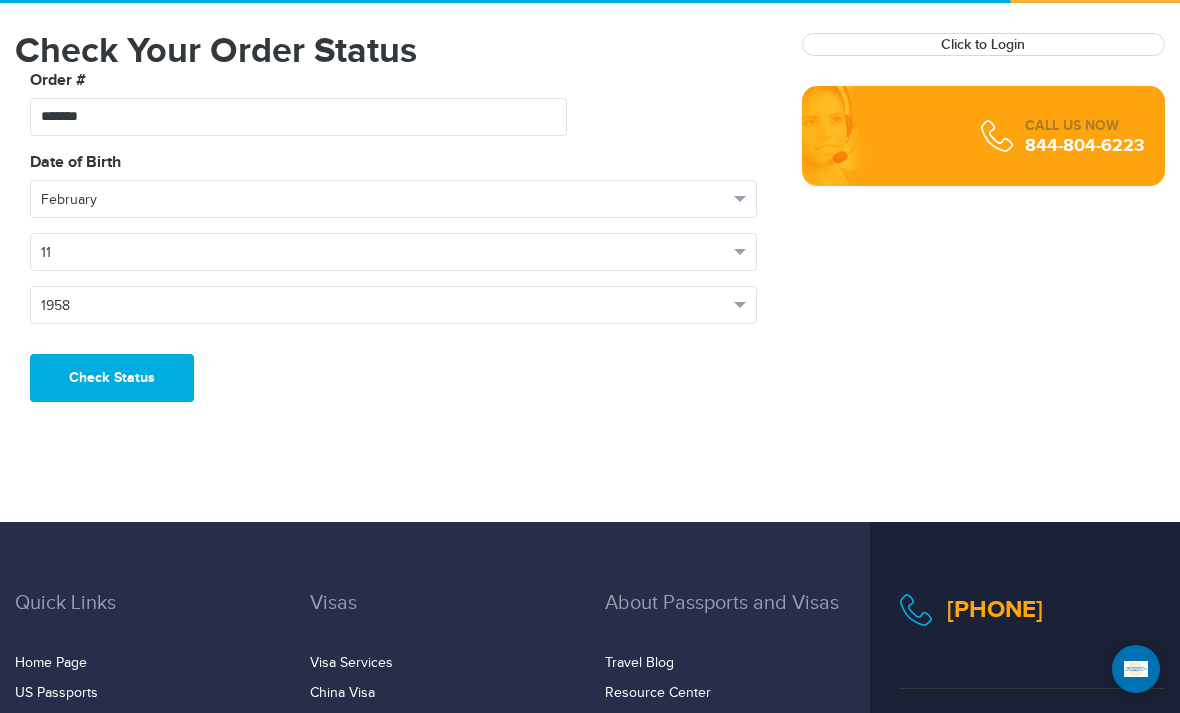 click on "Check Status" at bounding box center (112, 378) 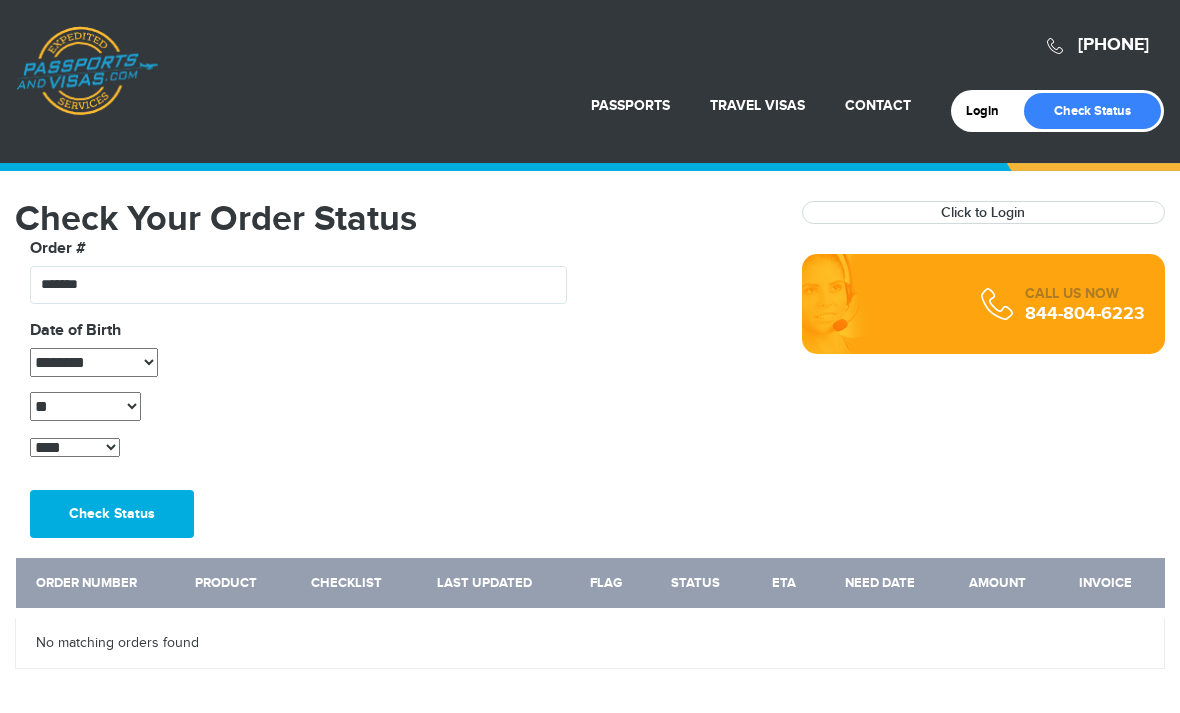 scroll, scrollTop: 0, scrollLeft: 0, axis: both 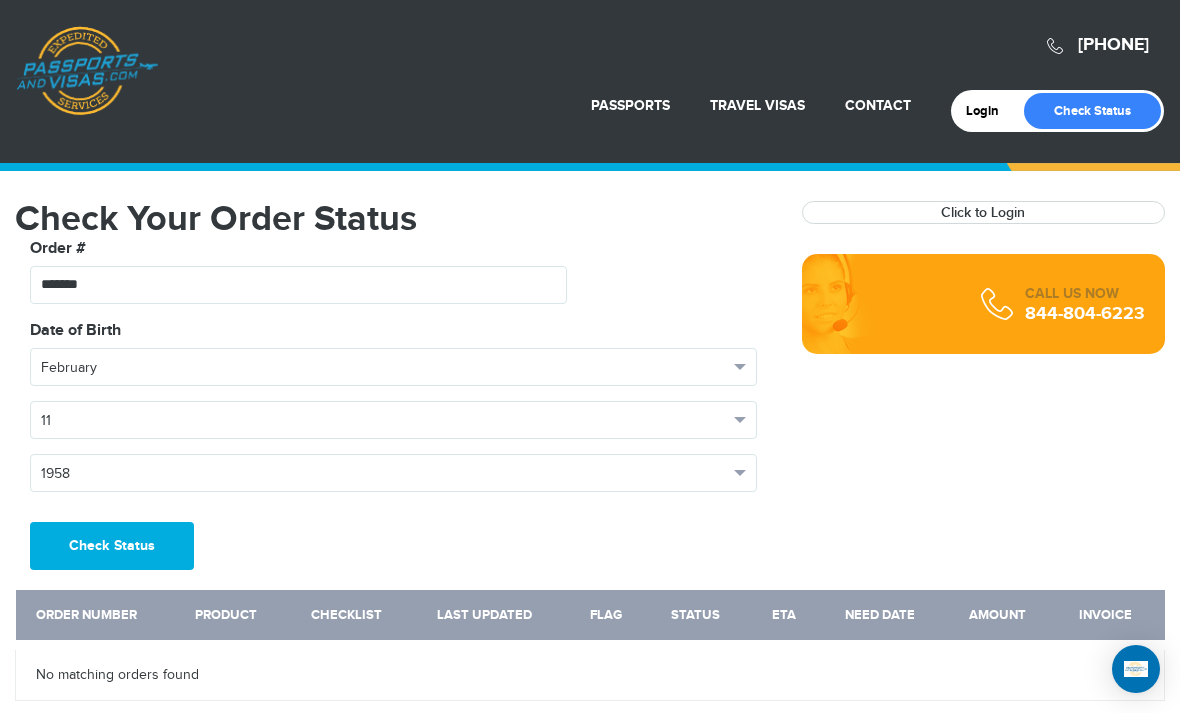 click on "Check Status" at bounding box center [112, 546] 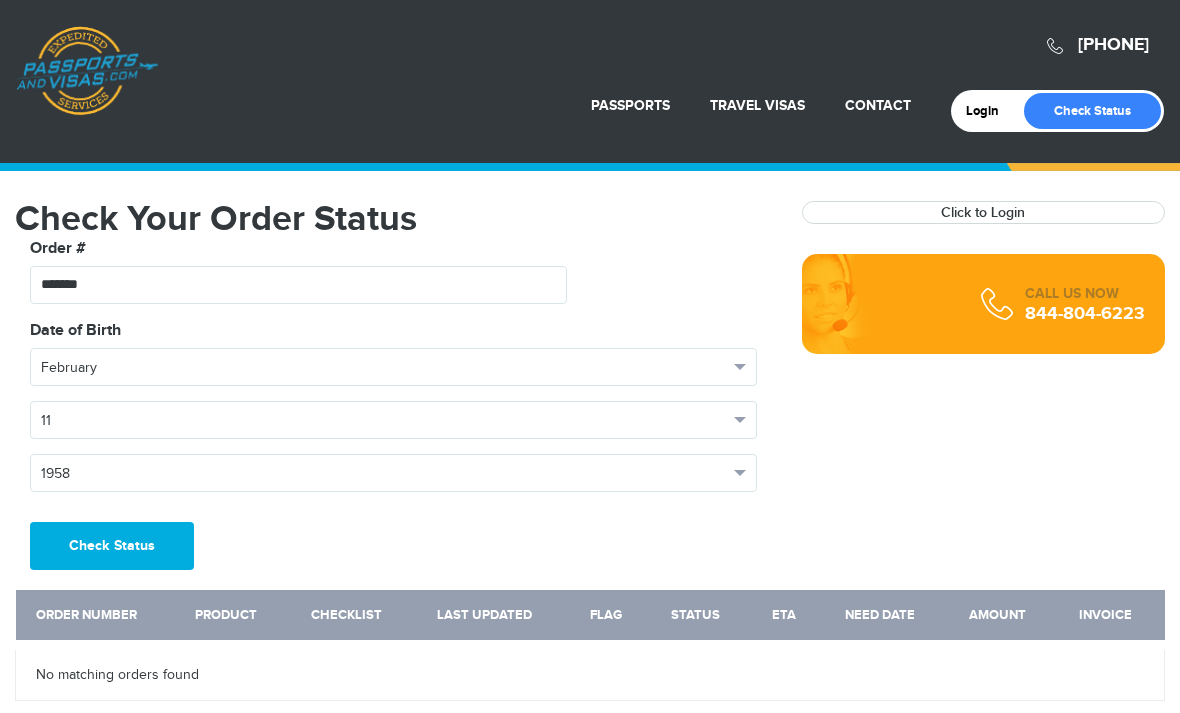 scroll, scrollTop: 0, scrollLeft: 0, axis: both 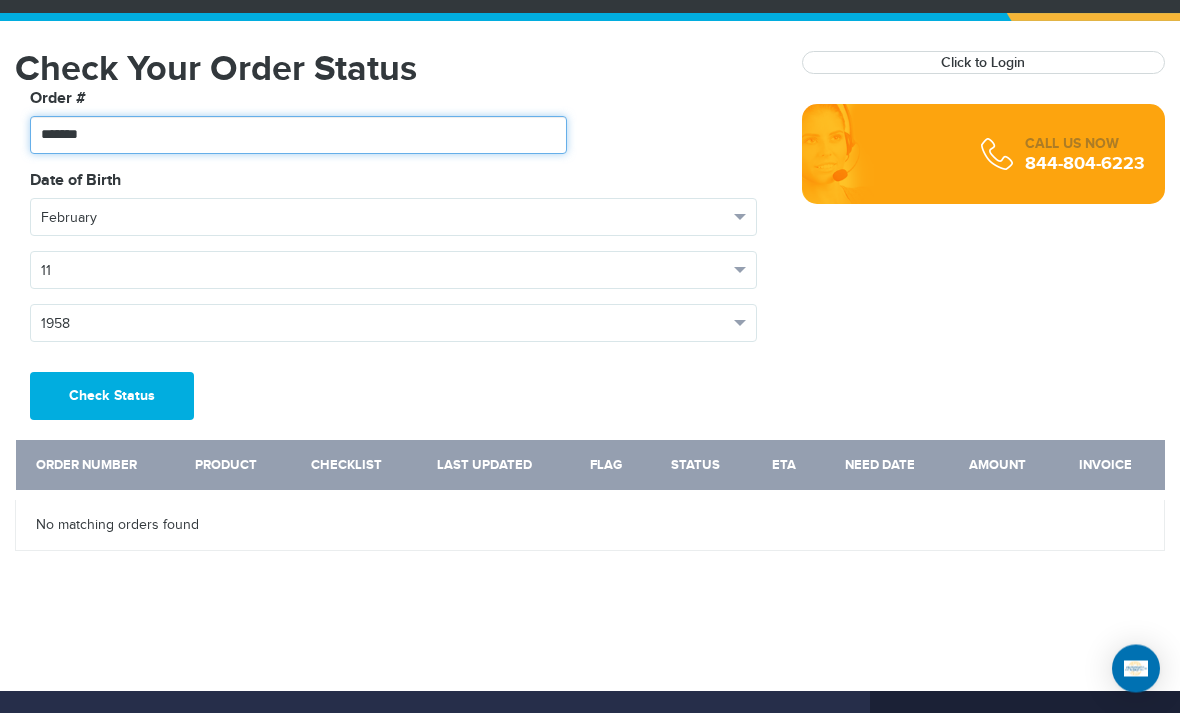 click on "*******" at bounding box center [298, 136] 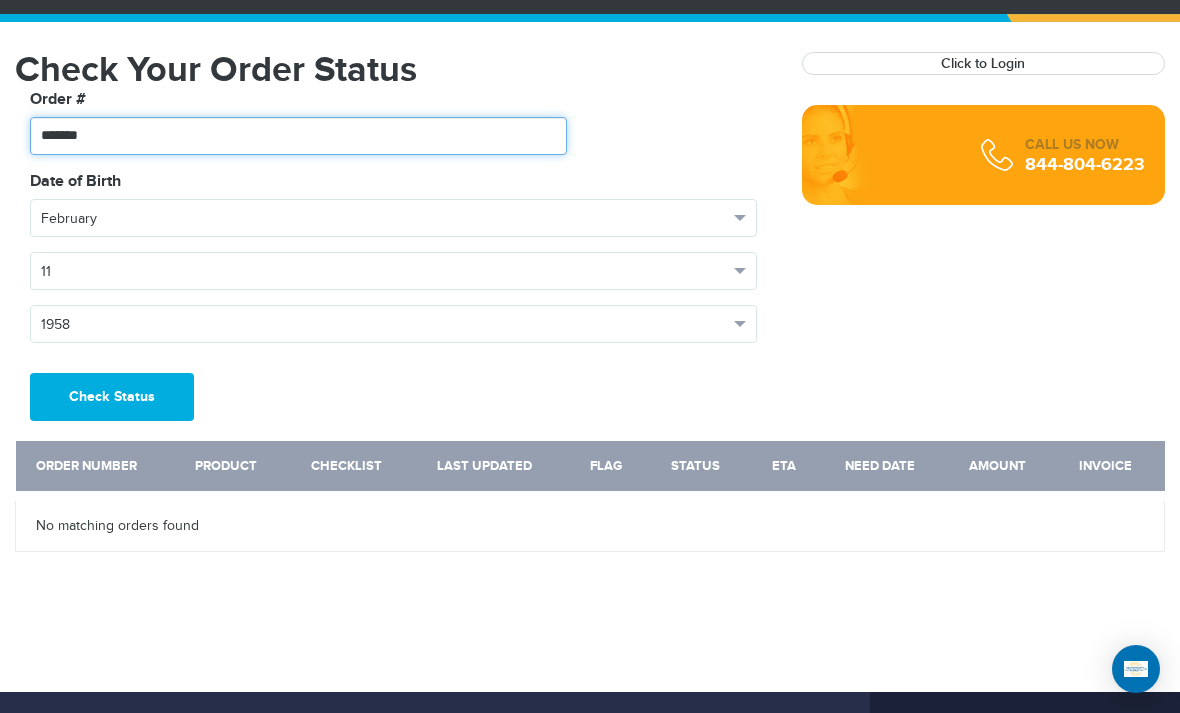 scroll, scrollTop: 70, scrollLeft: 0, axis: vertical 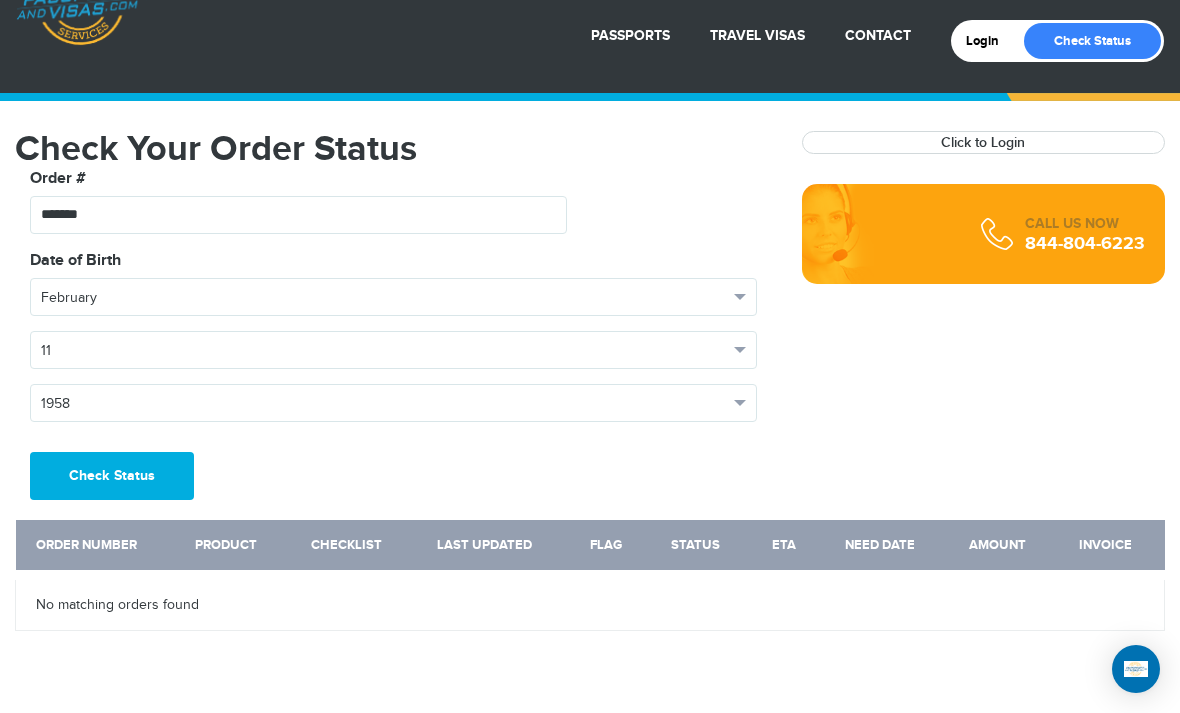 click on "Login" at bounding box center (989, 41) 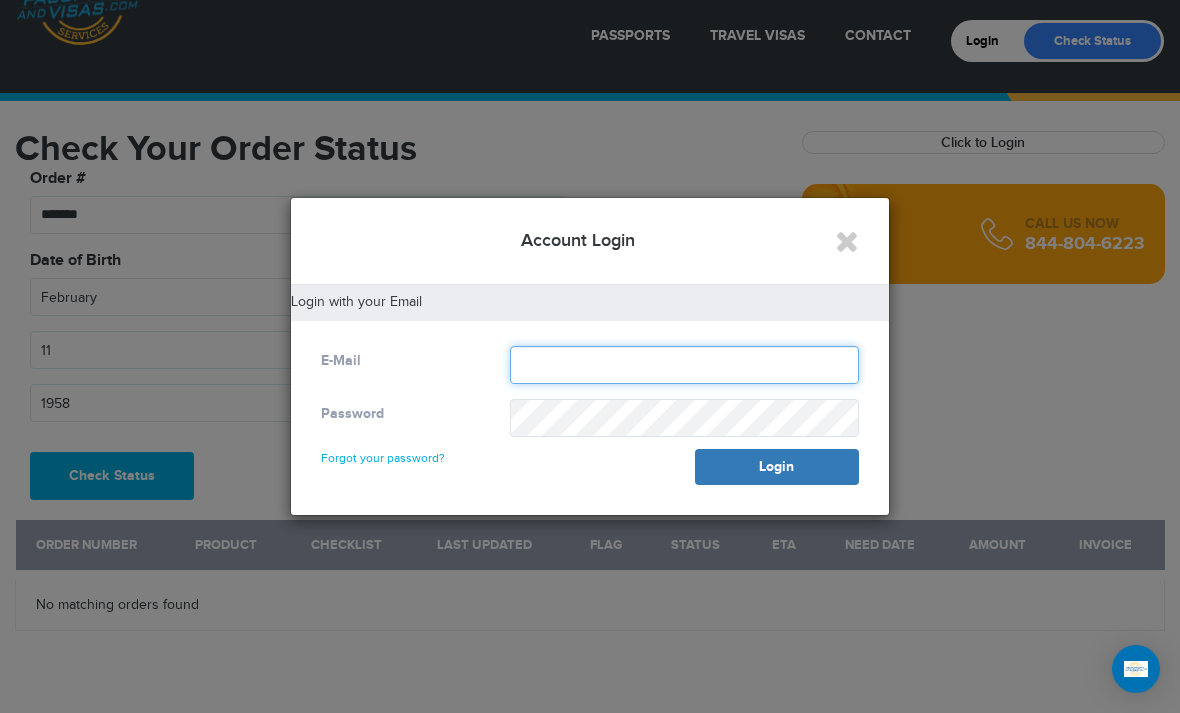 click at bounding box center [684, 365] 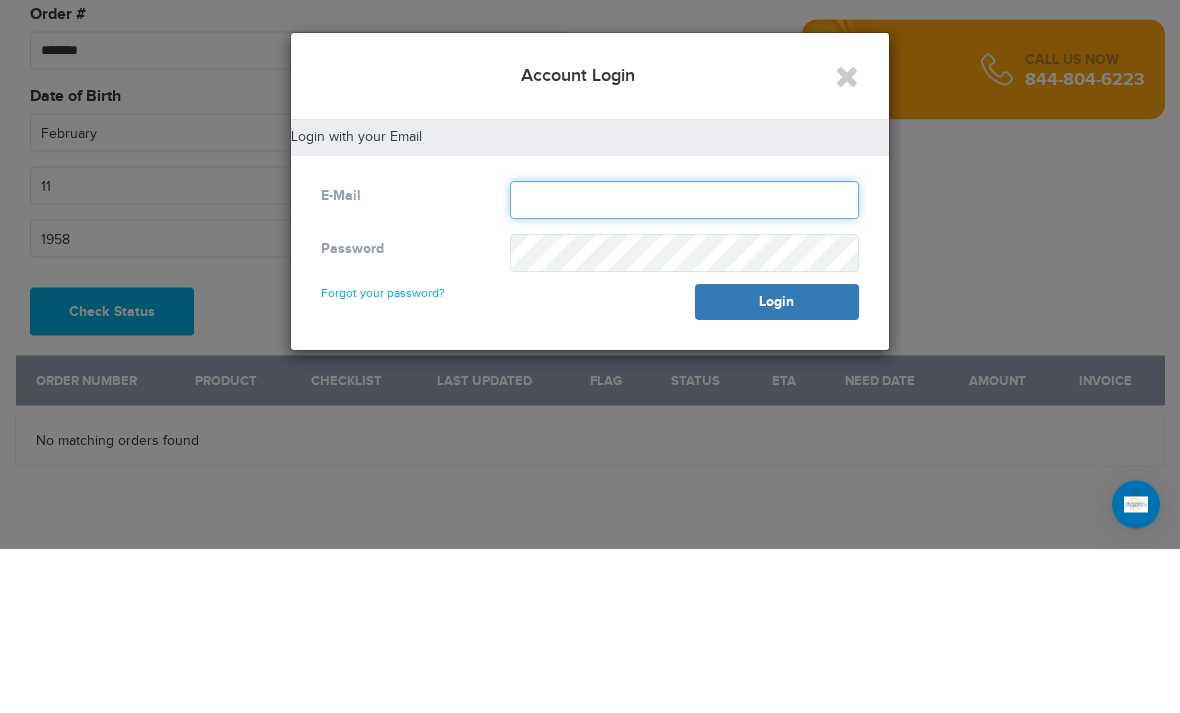 type on "*" 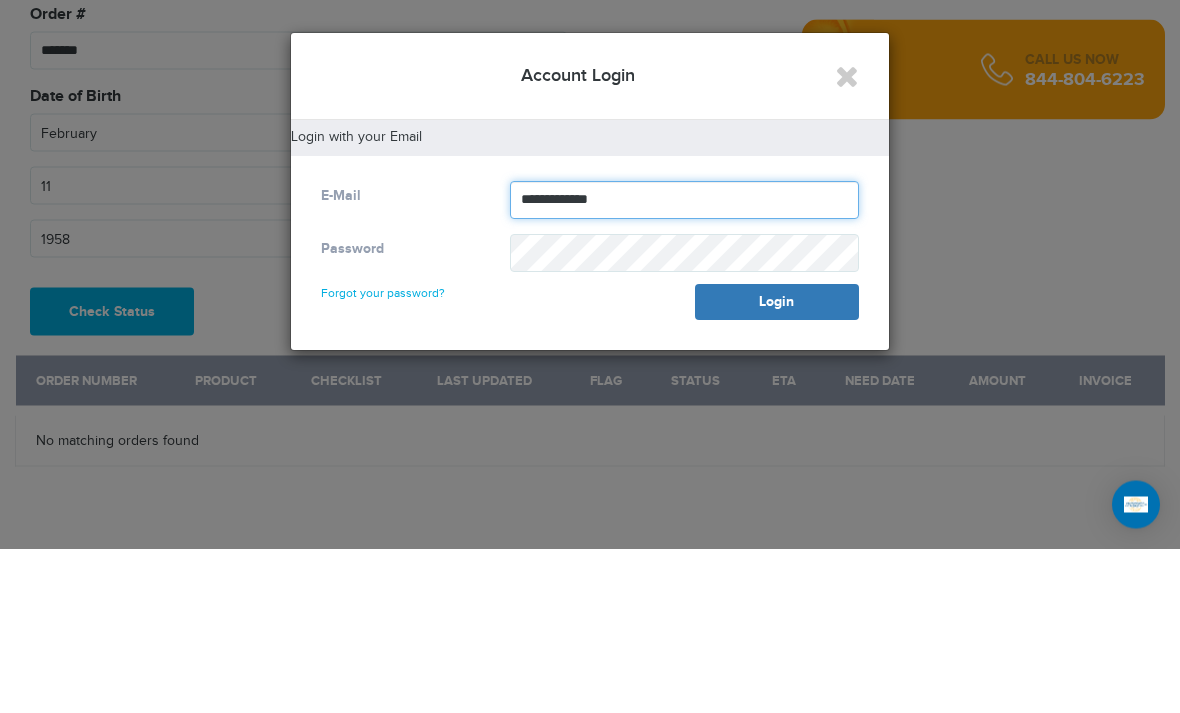 type on "**********" 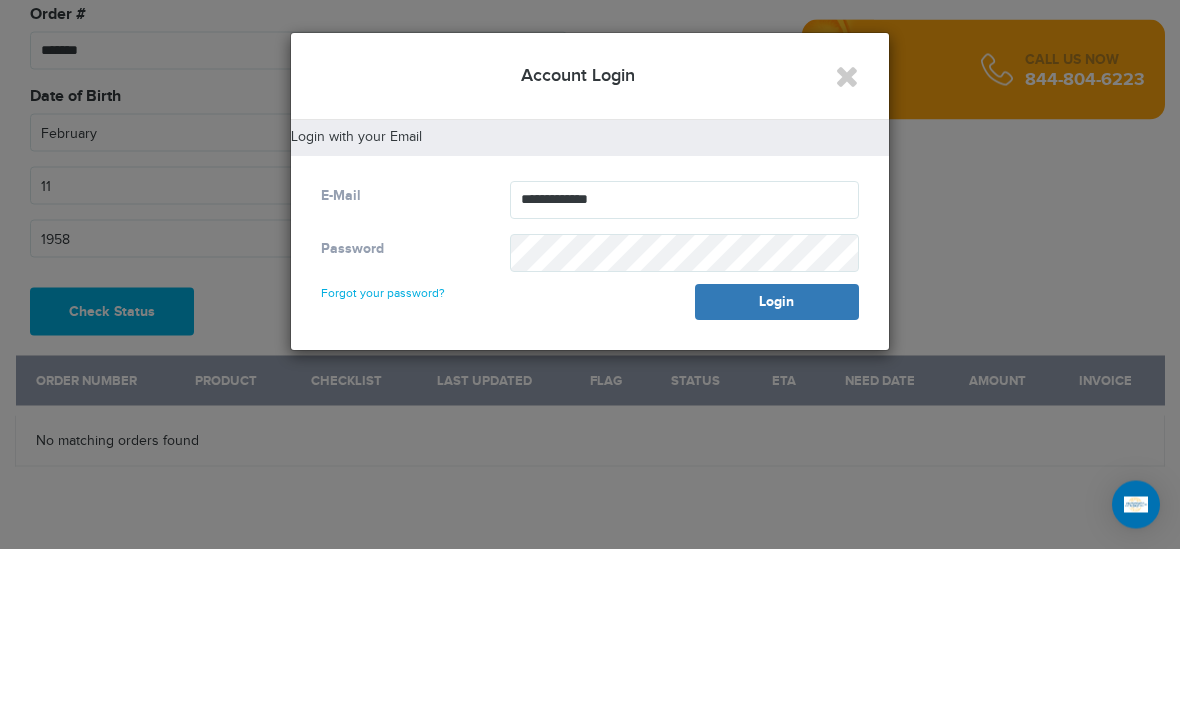click on "Login" at bounding box center (777, 467) 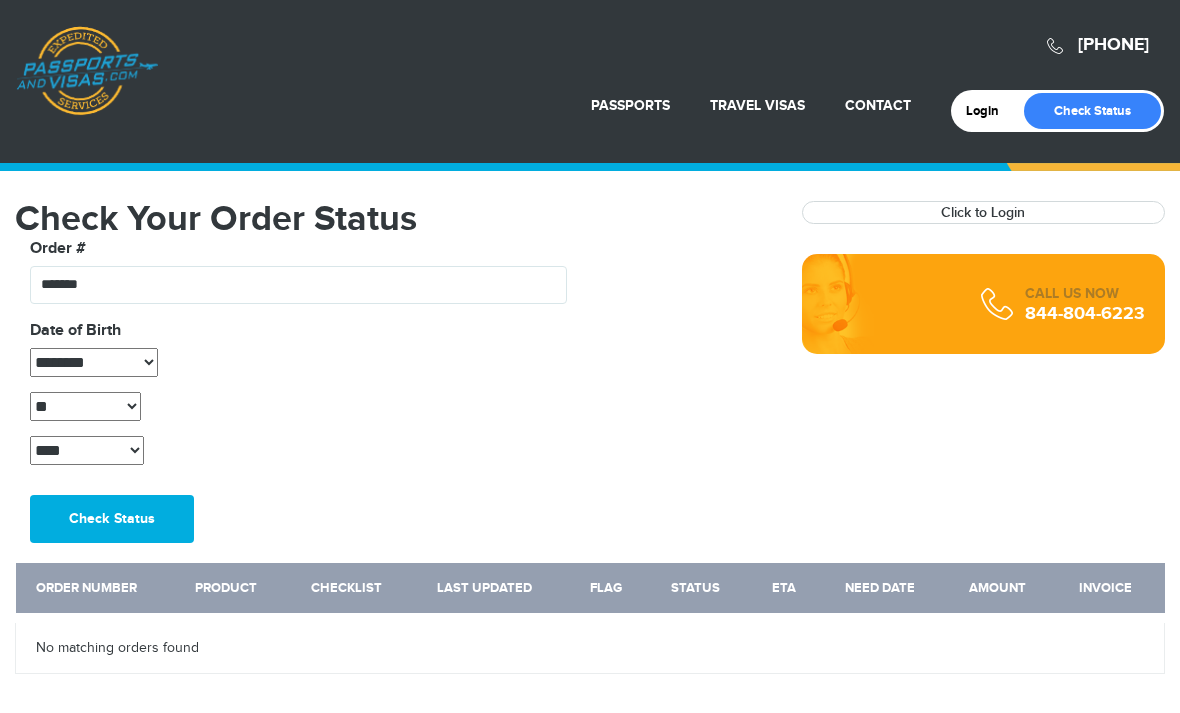 scroll, scrollTop: 300, scrollLeft: 0, axis: vertical 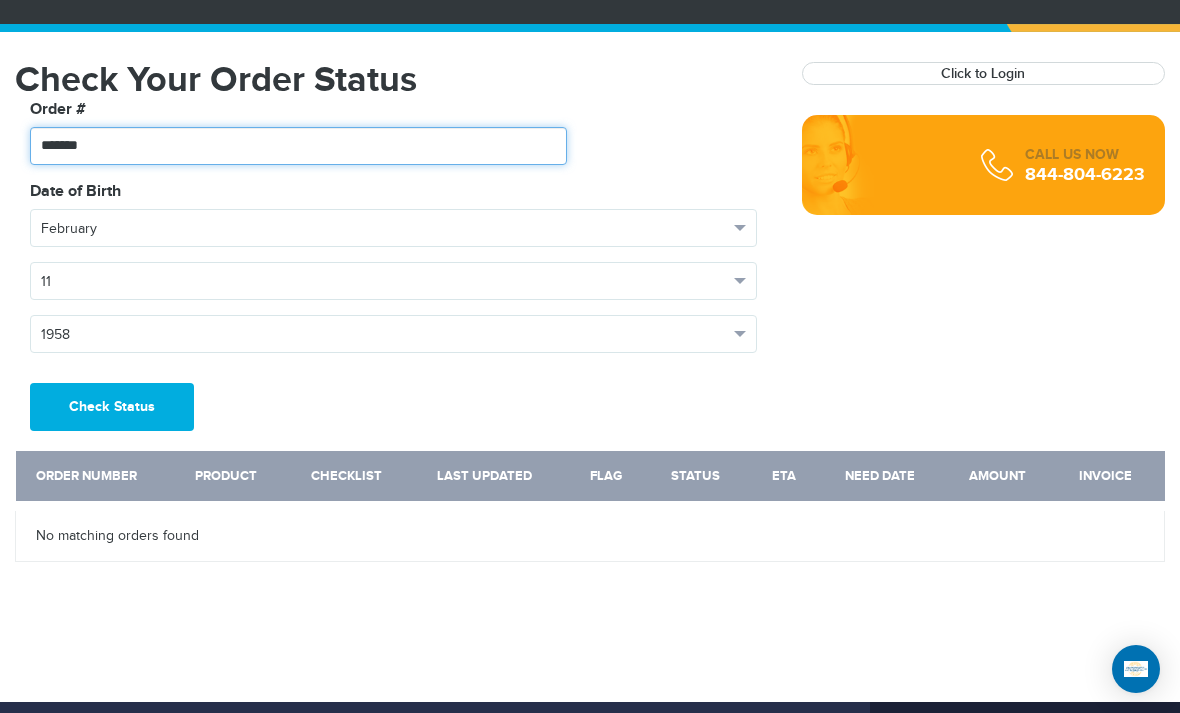 click on "*******" at bounding box center (298, 146) 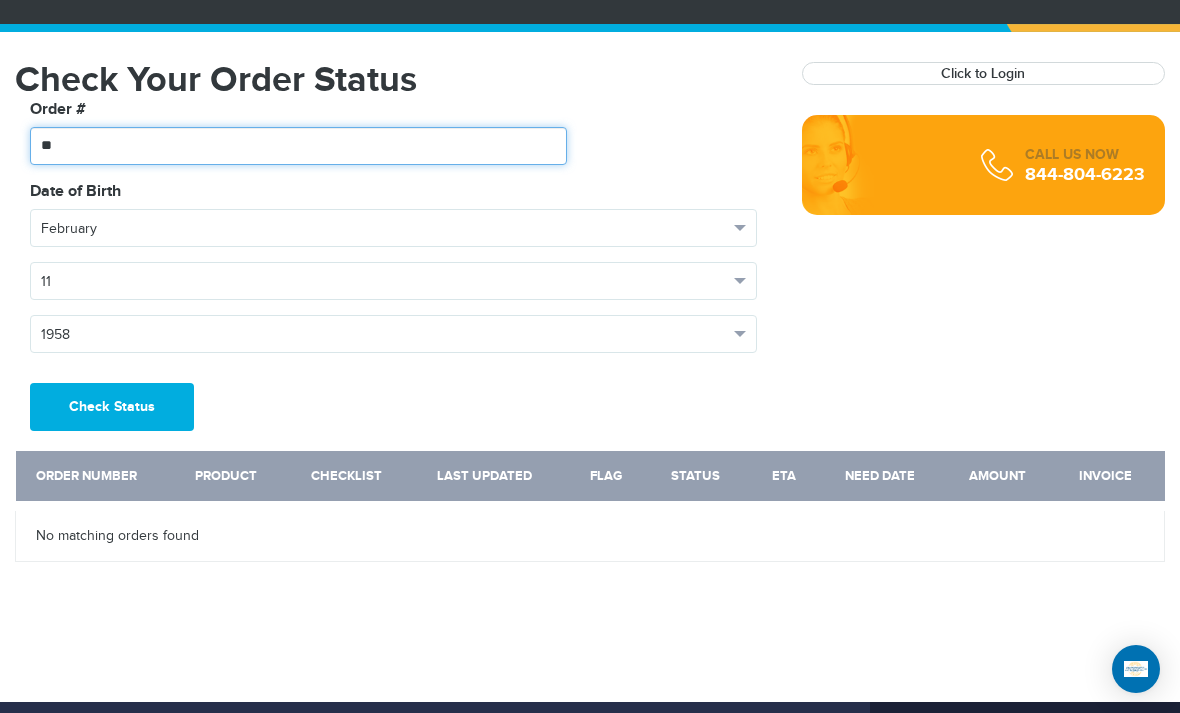 type on "*" 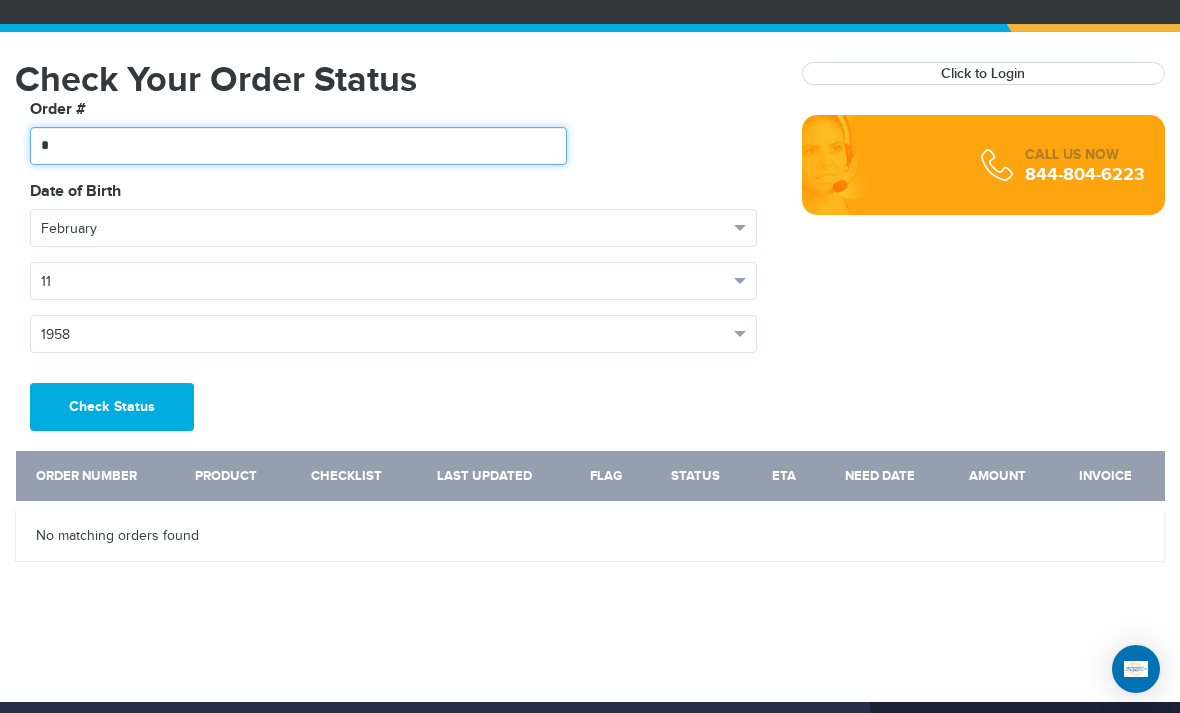 type 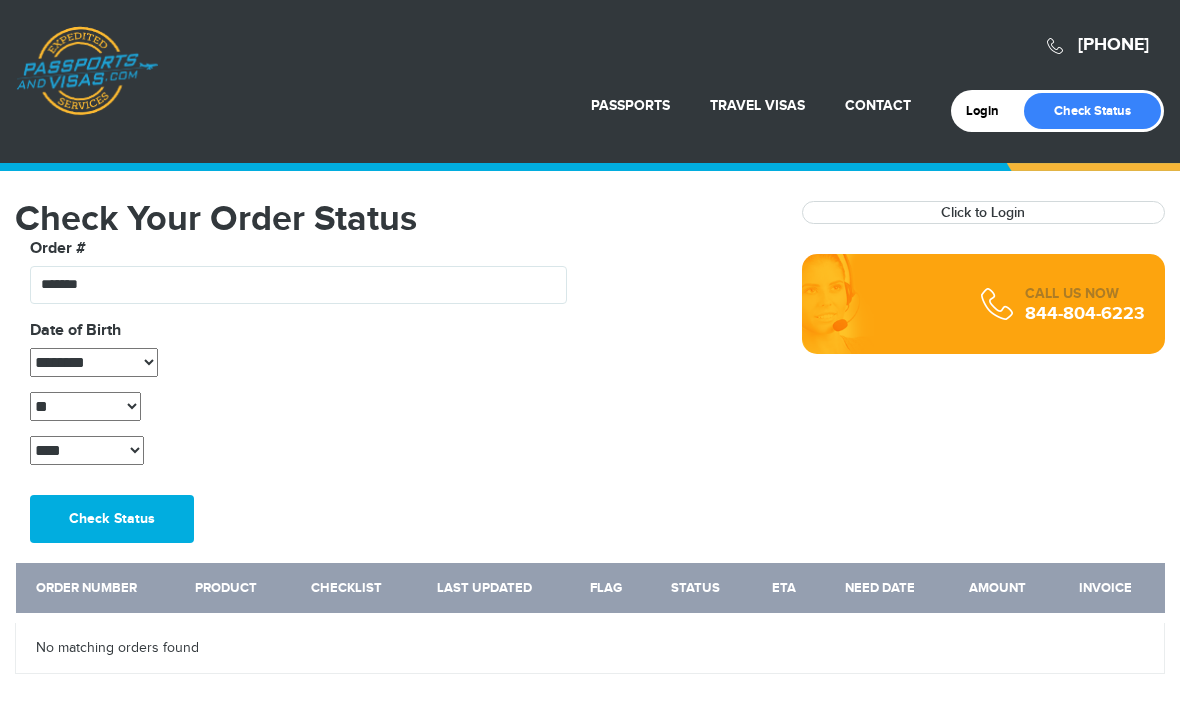 scroll, scrollTop: 0, scrollLeft: 0, axis: both 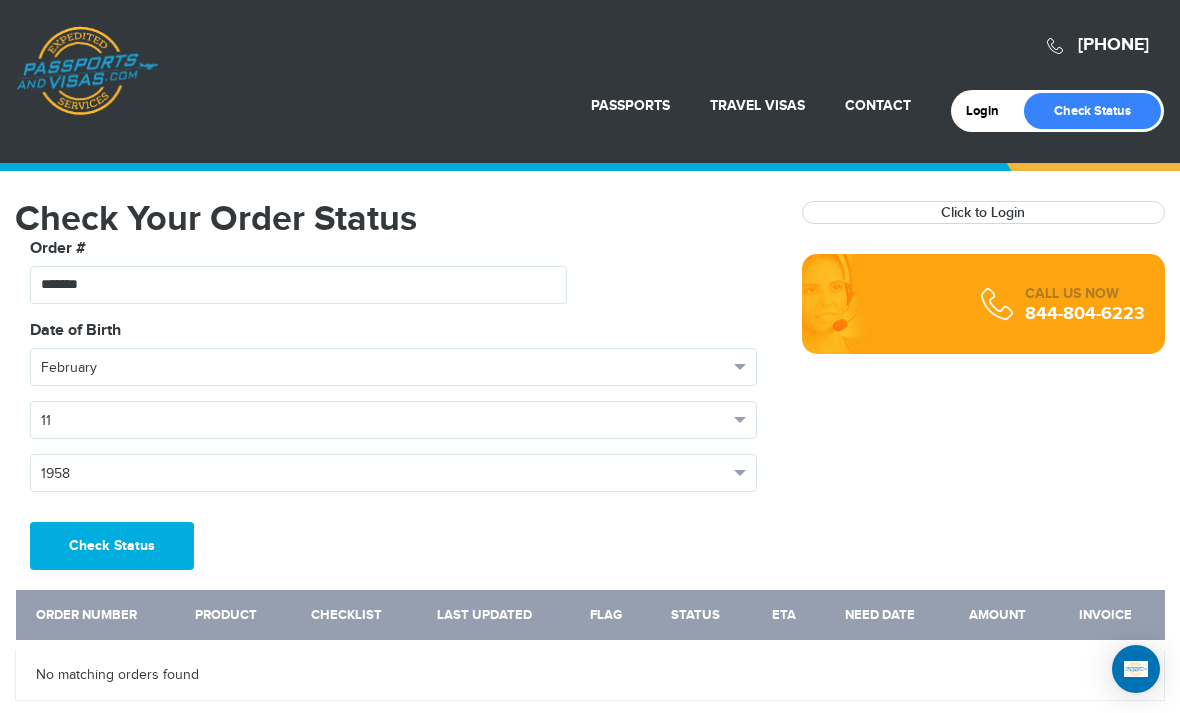 click on "Passport Renewal" at bounding box center (586, 153) 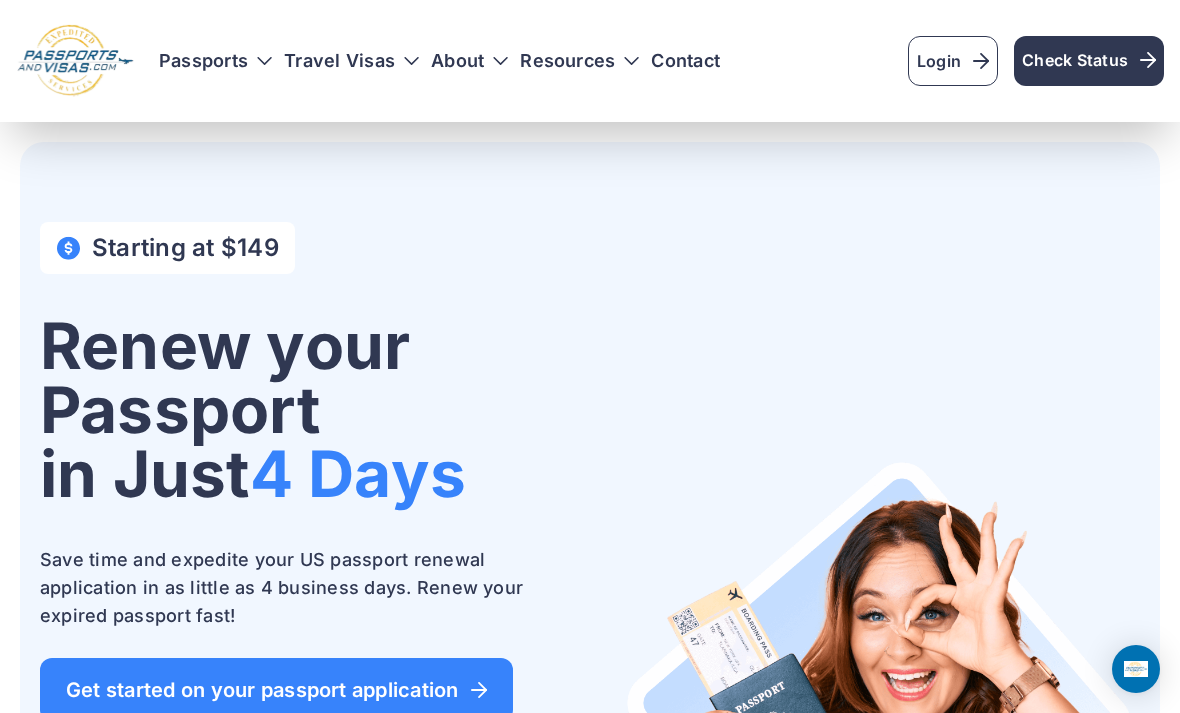 scroll, scrollTop: 2, scrollLeft: 0, axis: vertical 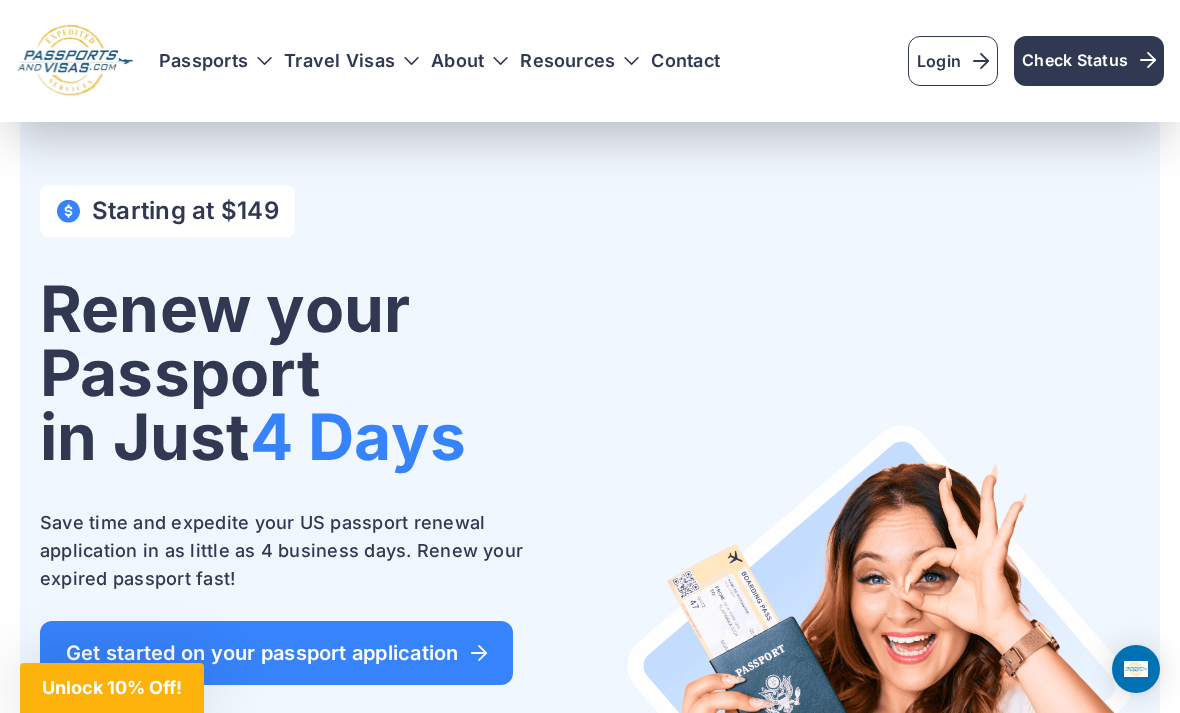 click on "Check Status" at bounding box center (1089, 60) 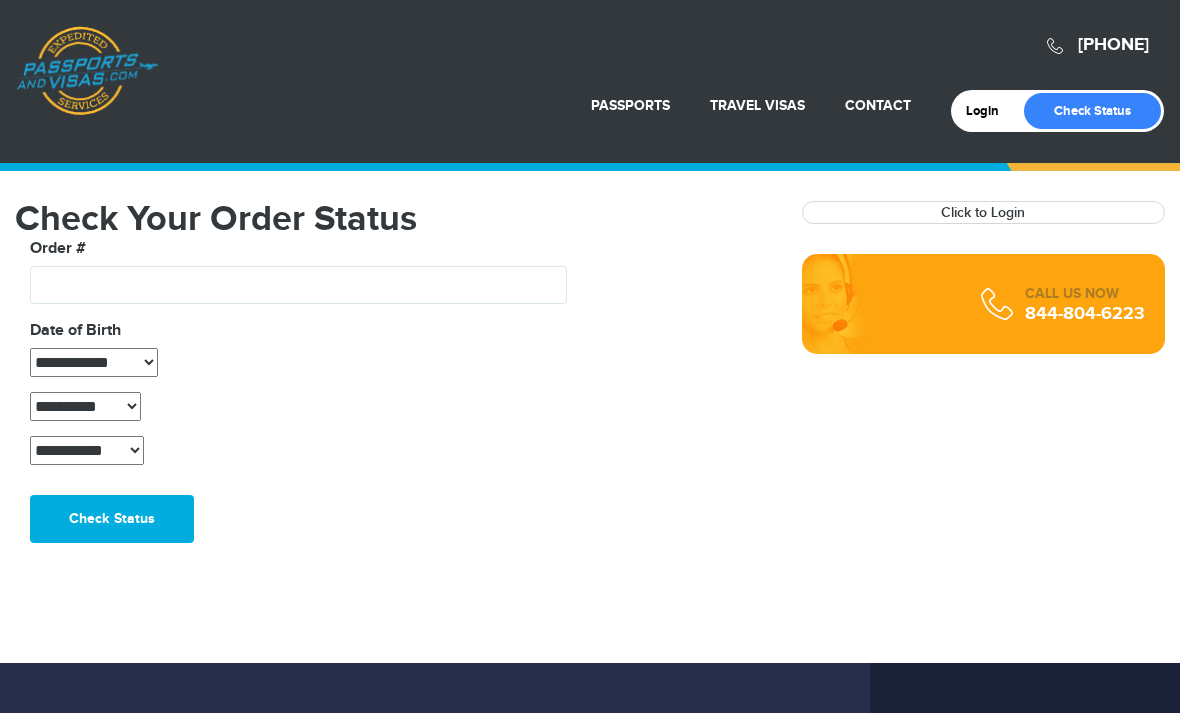 scroll, scrollTop: 0, scrollLeft: 0, axis: both 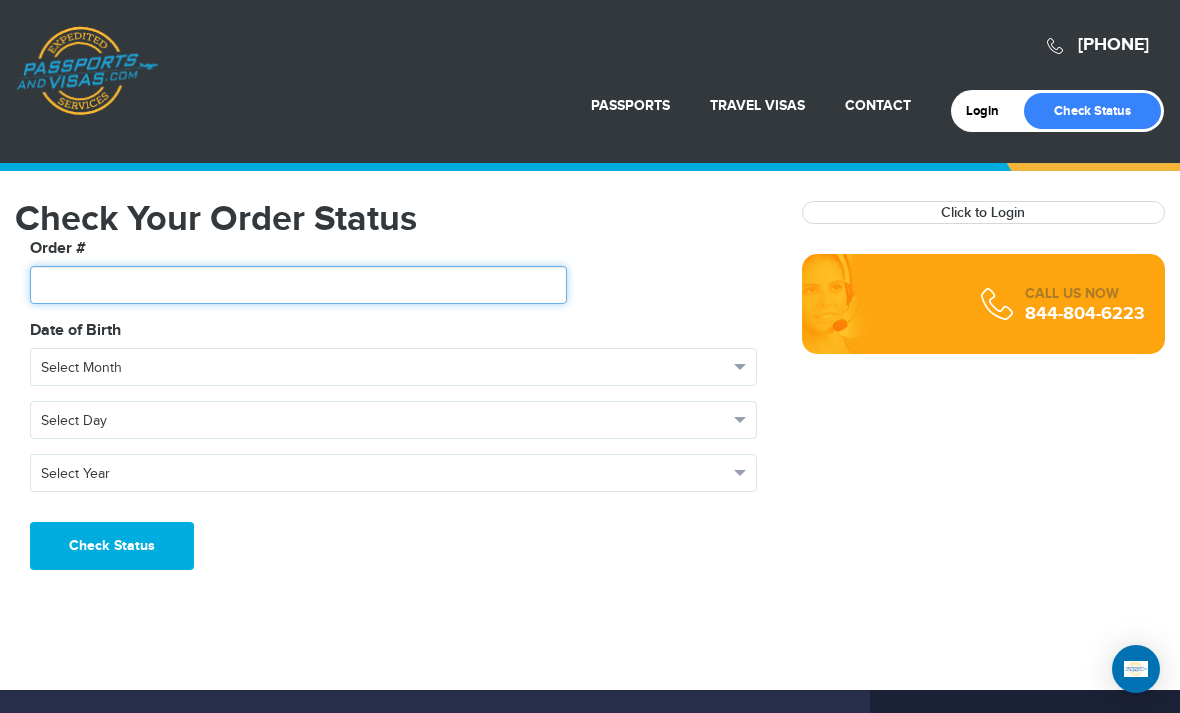 click at bounding box center [298, 285] 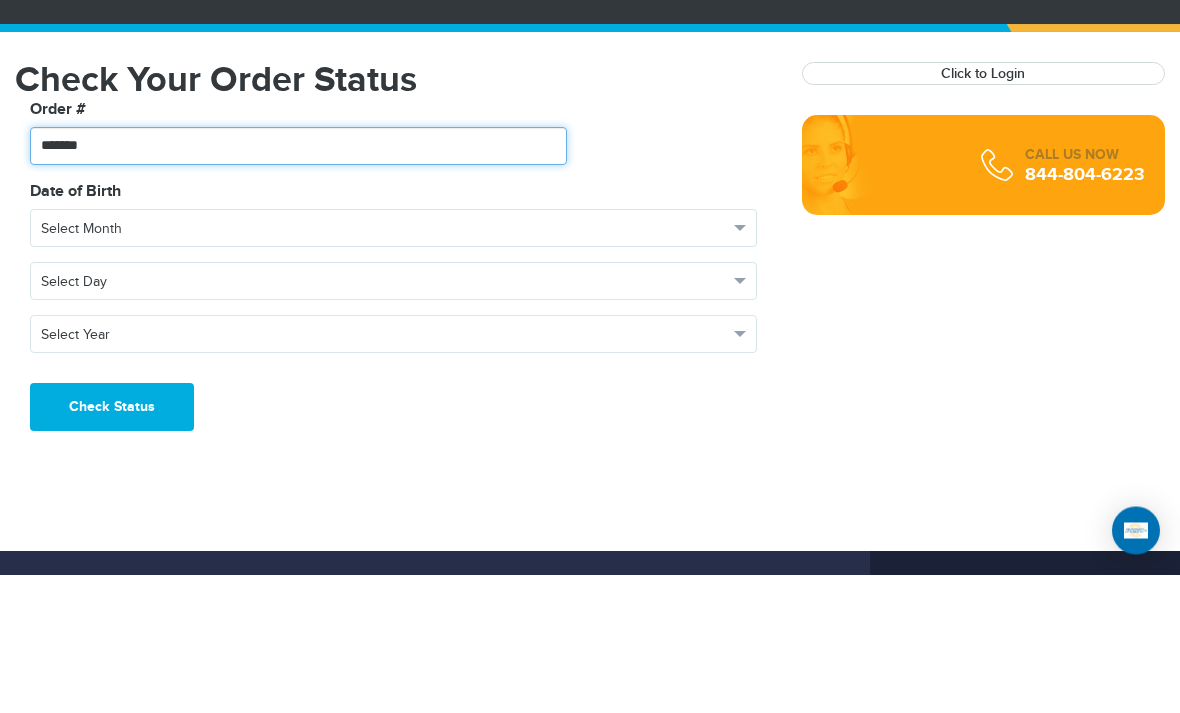 type on "*******" 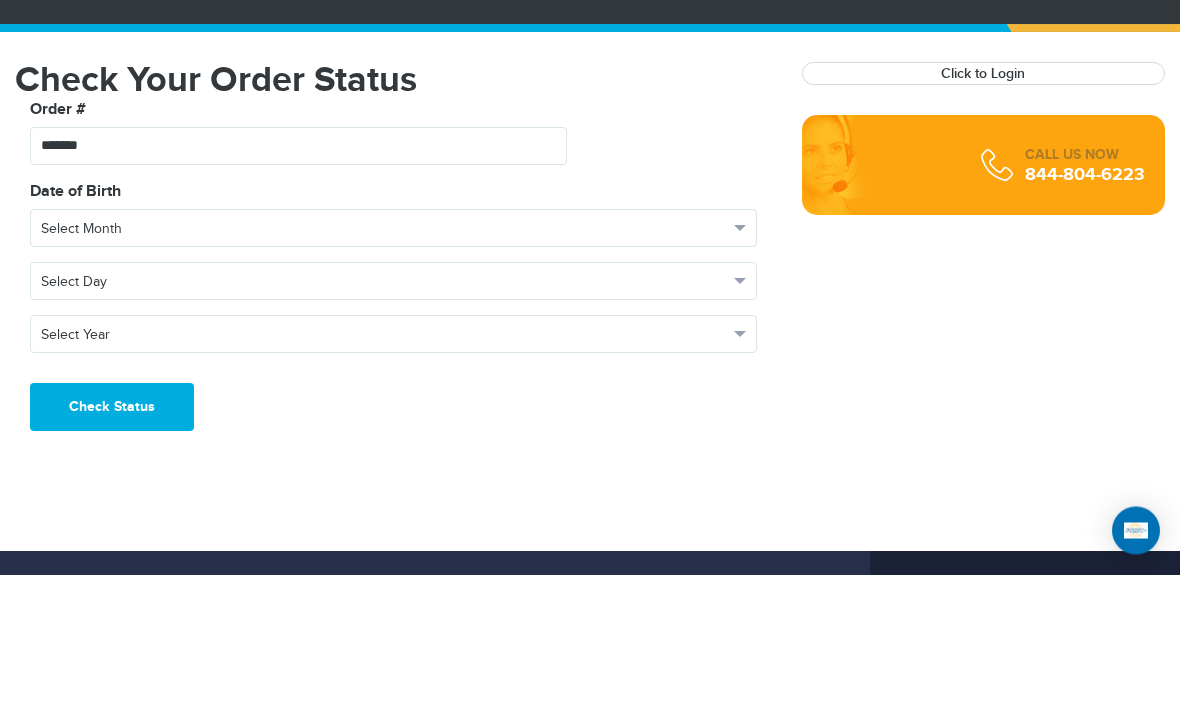 click on "Select Month" at bounding box center (384, 368) 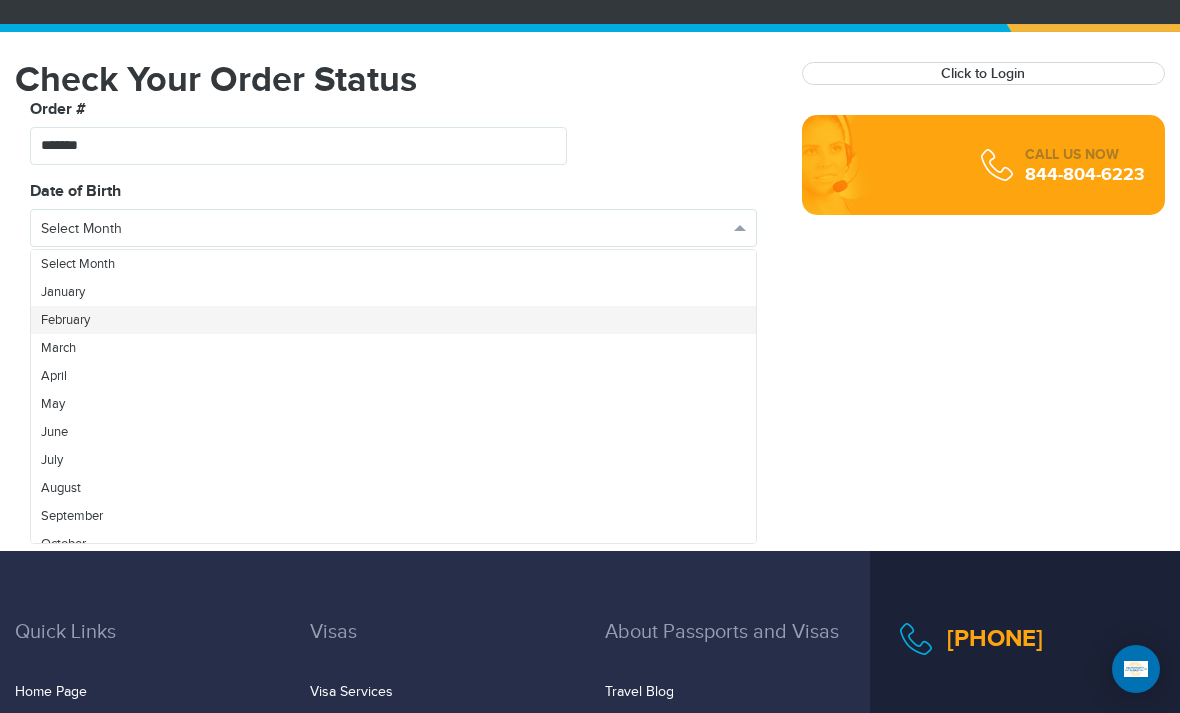 click on "February" at bounding box center [393, 320] 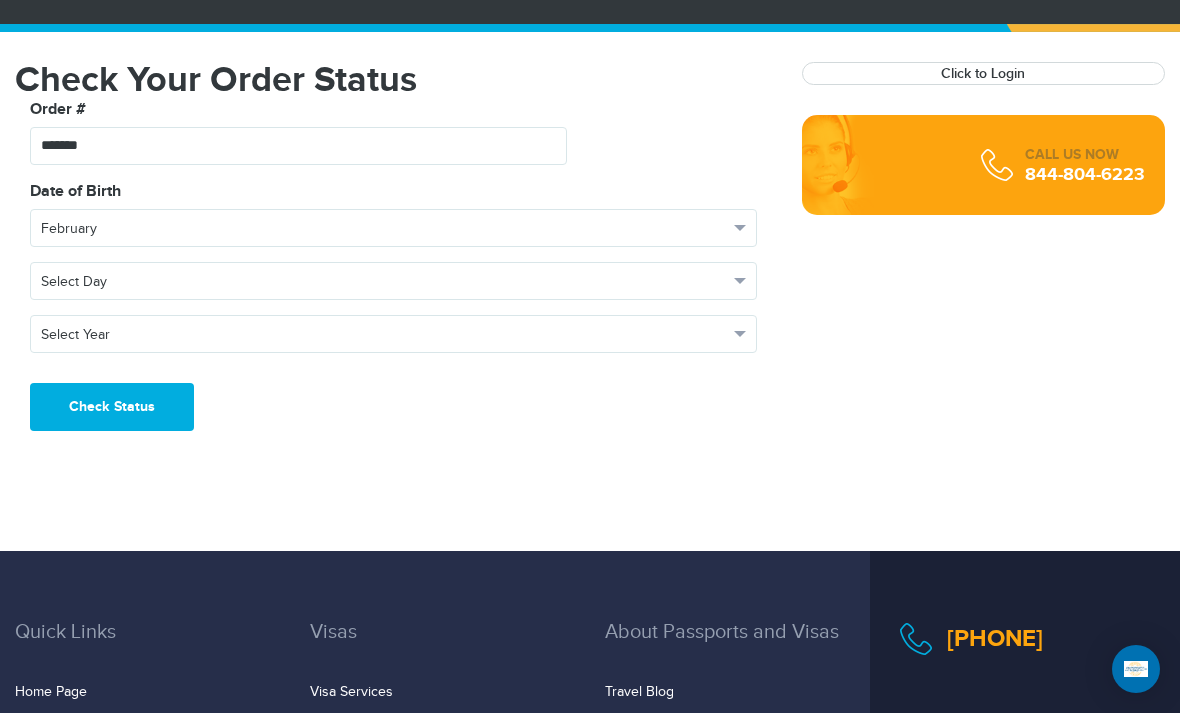 click at bounding box center (740, 281) 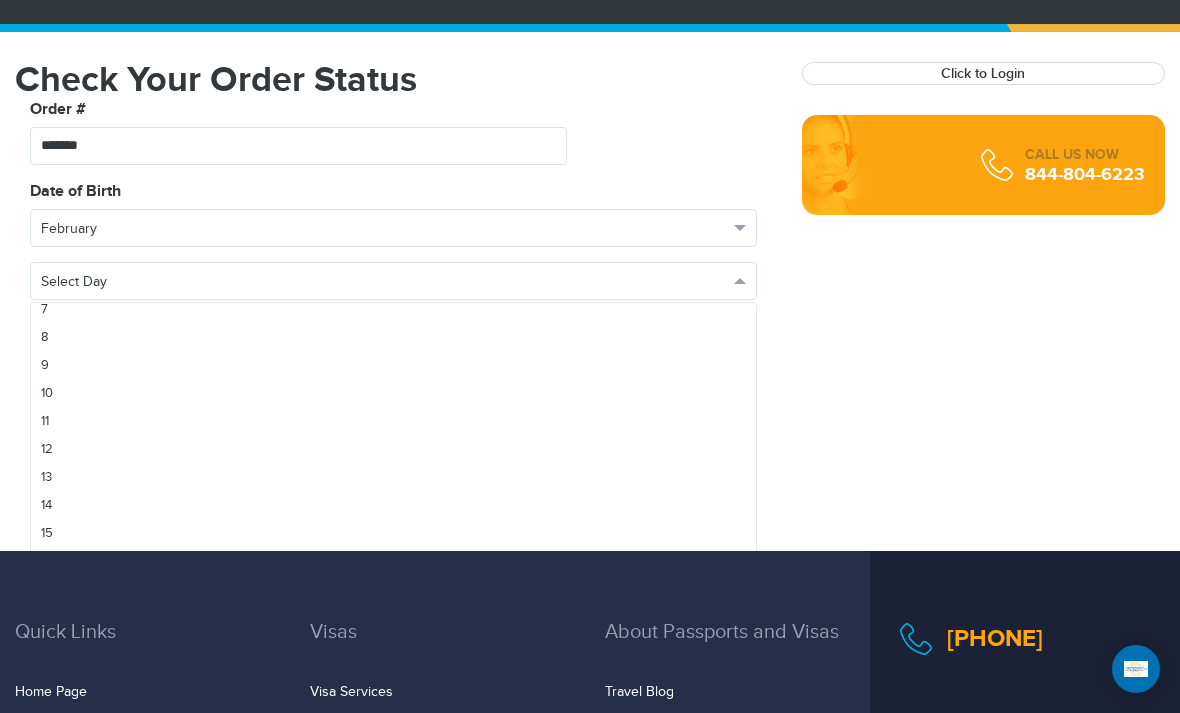 scroll, scrollTop: 206, scrollLeft: 0, axis: vertical 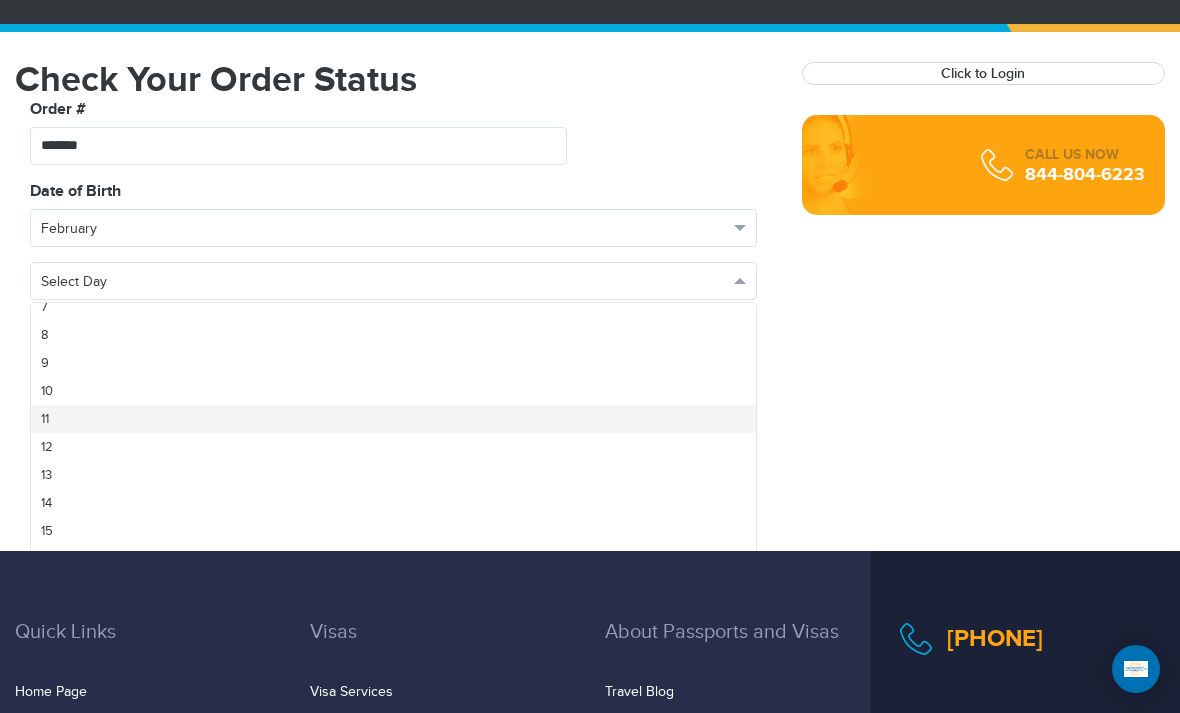 click on "11" at bounding box center (393, 419) 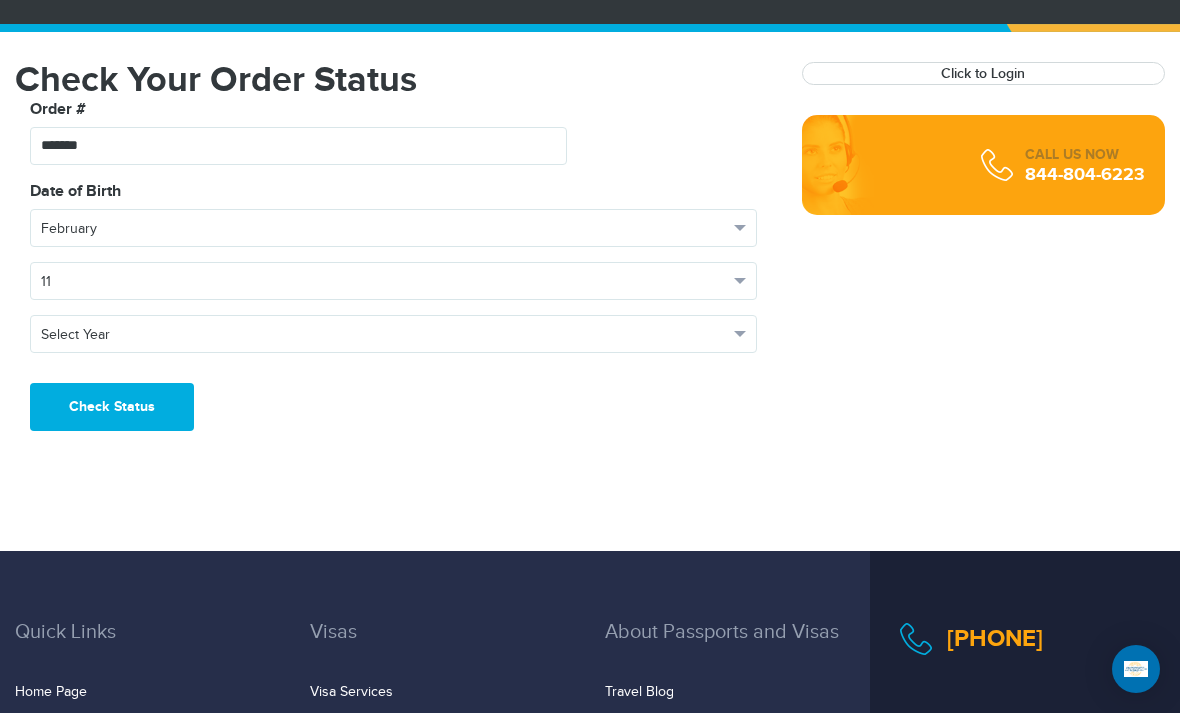 click on "Select Year" at bounding box center (393, 334) 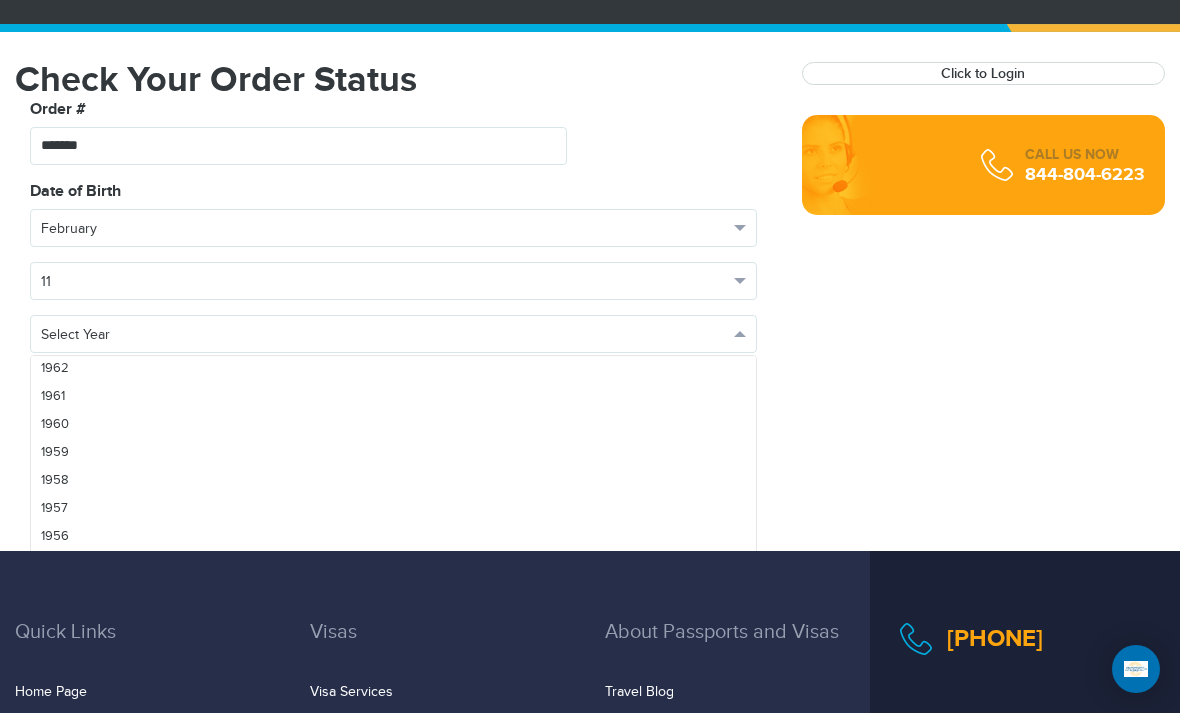 scroll, scrollTop: 1858, scrollLeft: 0, axis: vertical 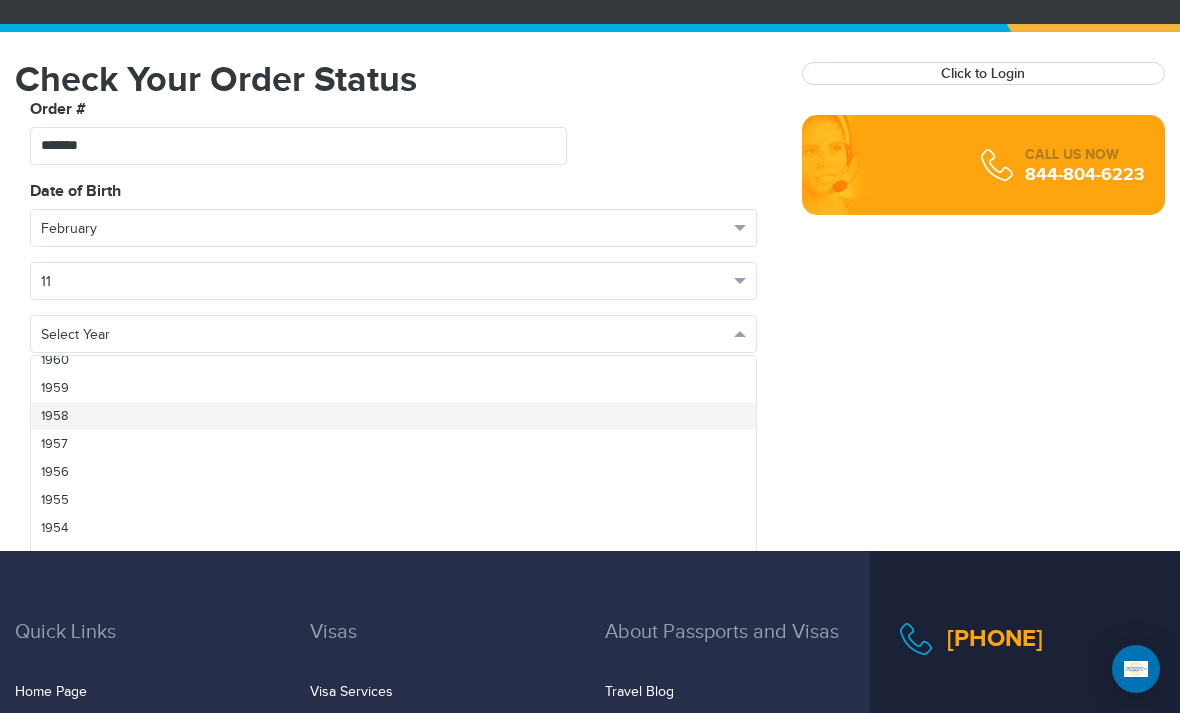 click on "1958" at bounding box center (55, 416) 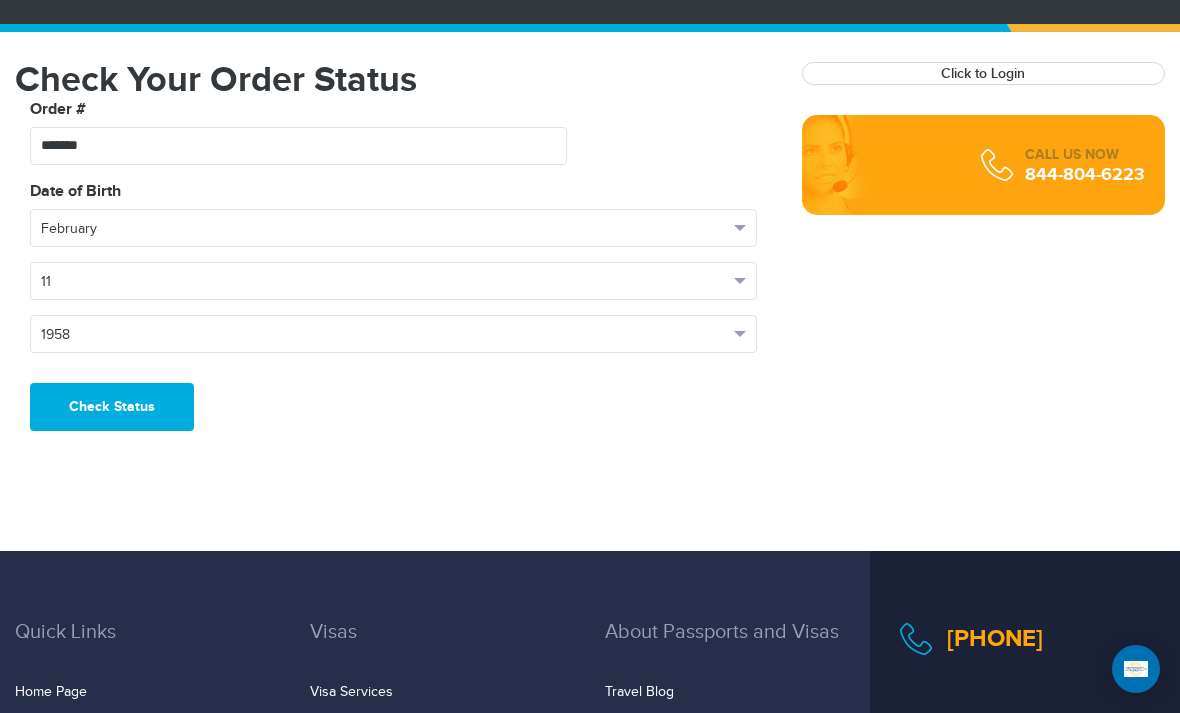 click on "Check Status" at bounding box center (112, 407) 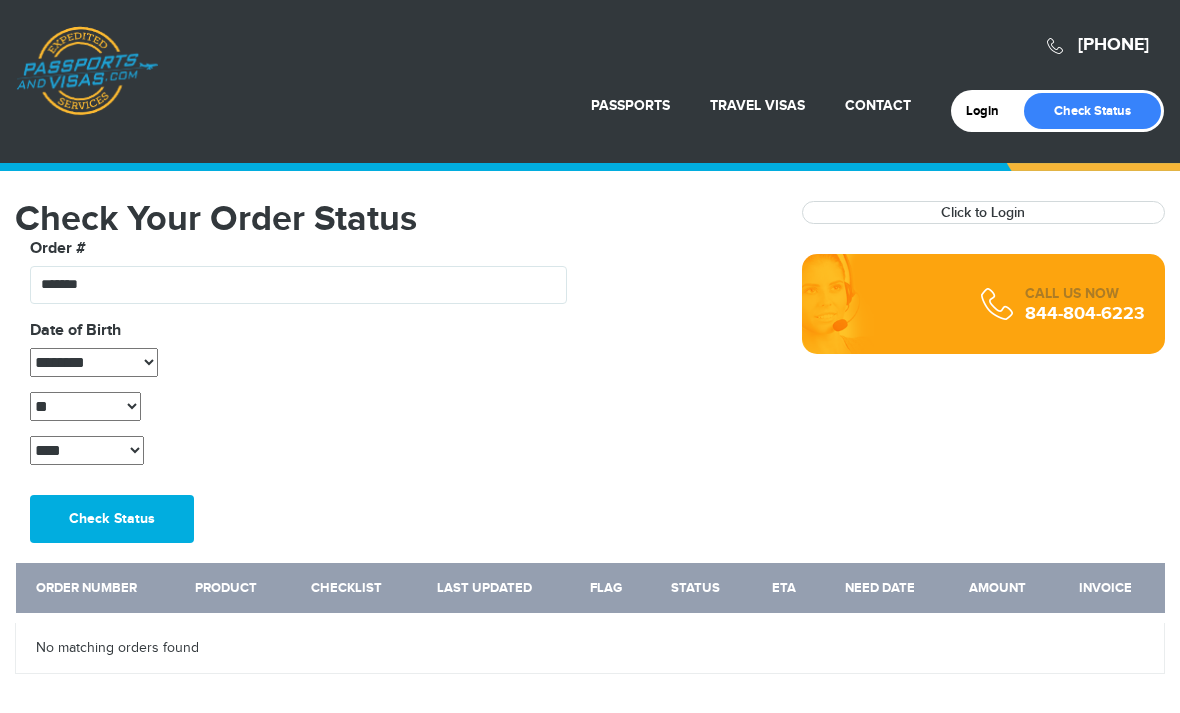 scroll, scrollTop: 0, scrollLeft: 0, axis: both 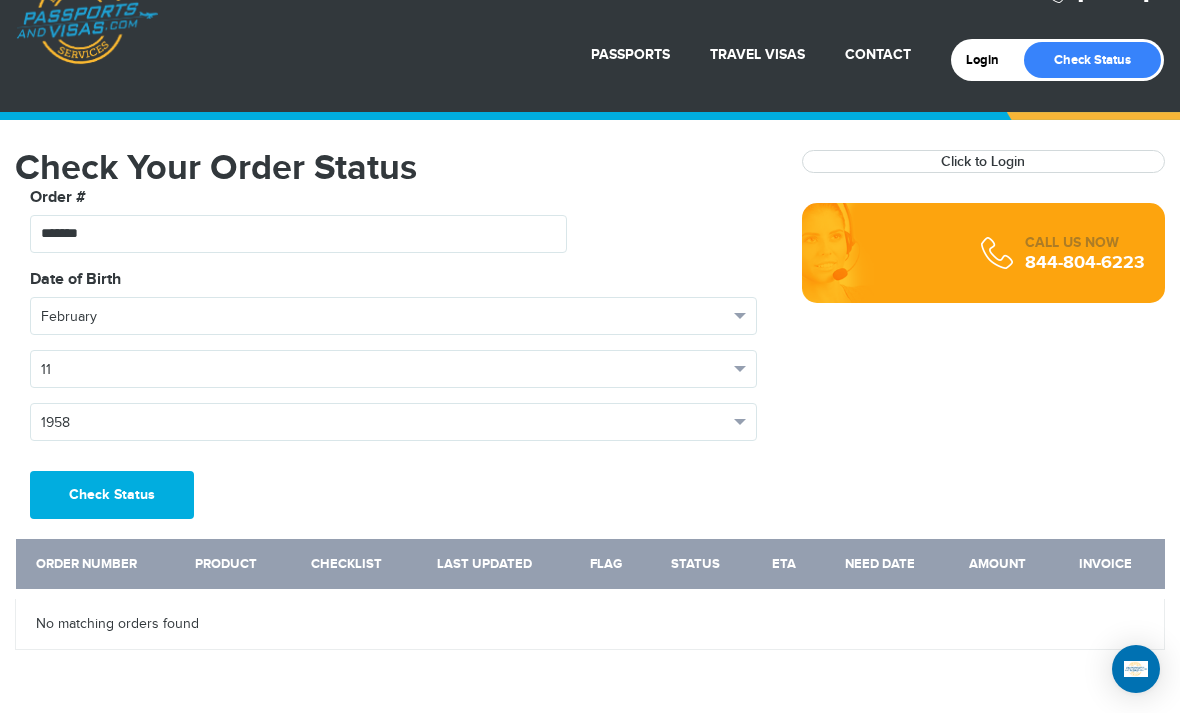 click on "Click to Login" at bounding box center (983, 161) 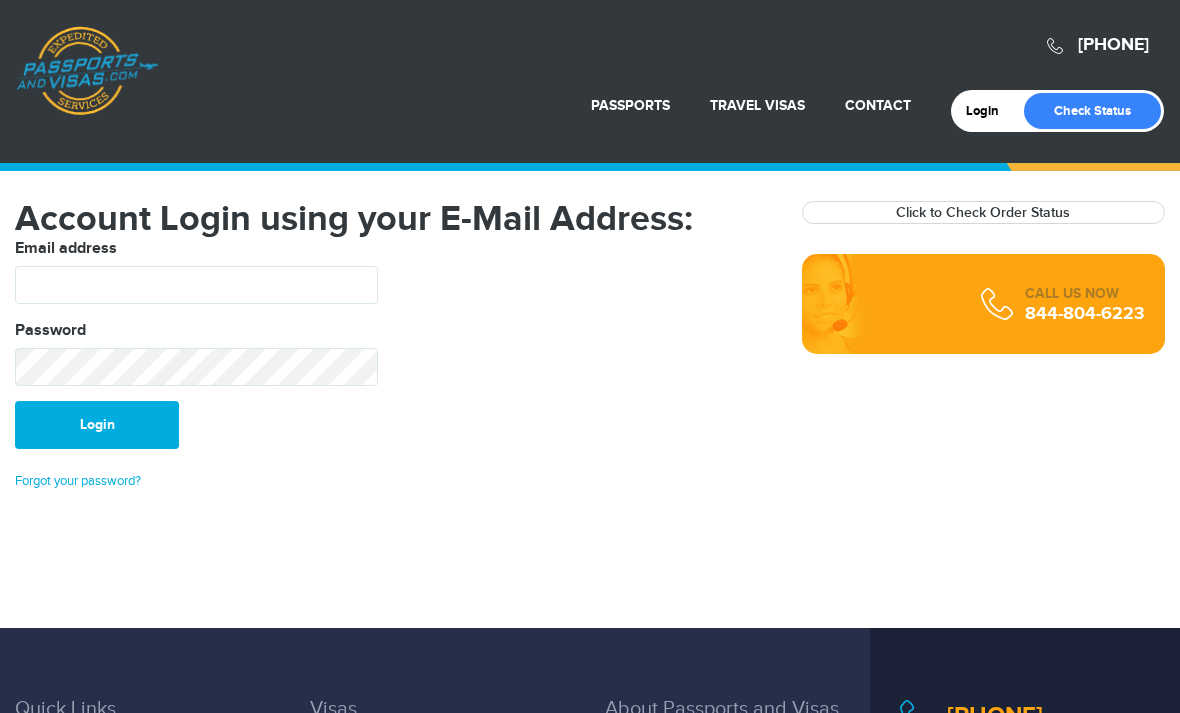 scroll, scrollTop: 0, scrollLeft: 0, axis: both 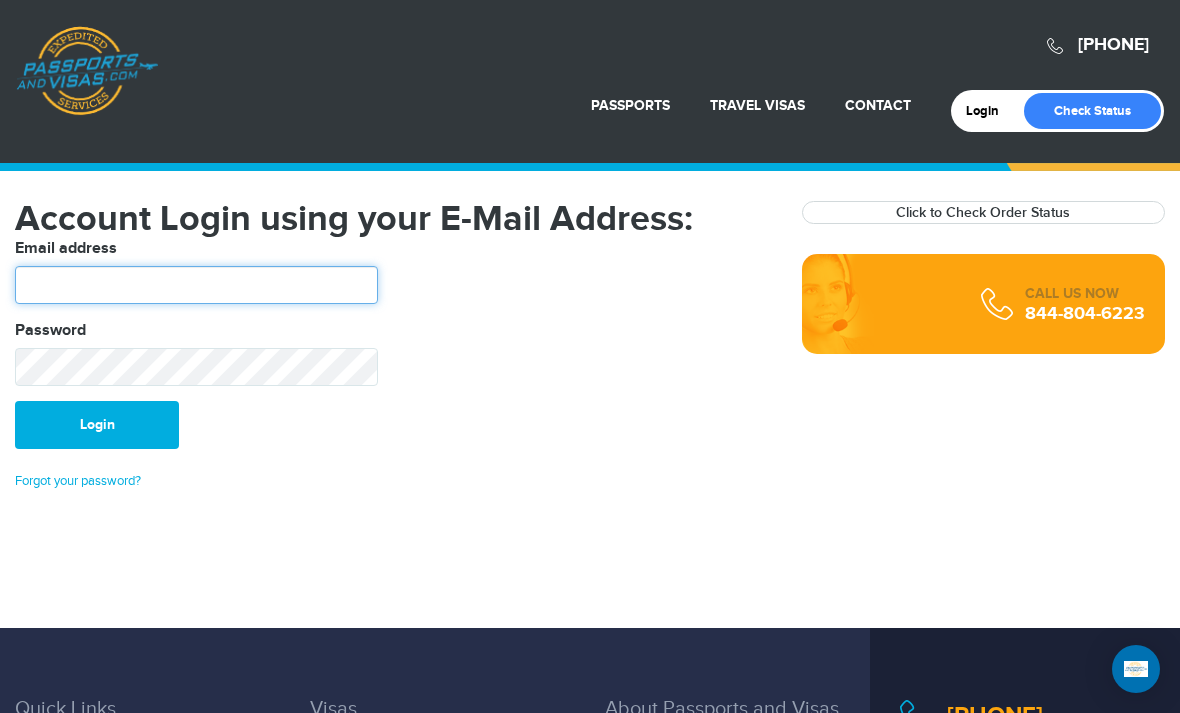 click at bounding box center (196, 285) 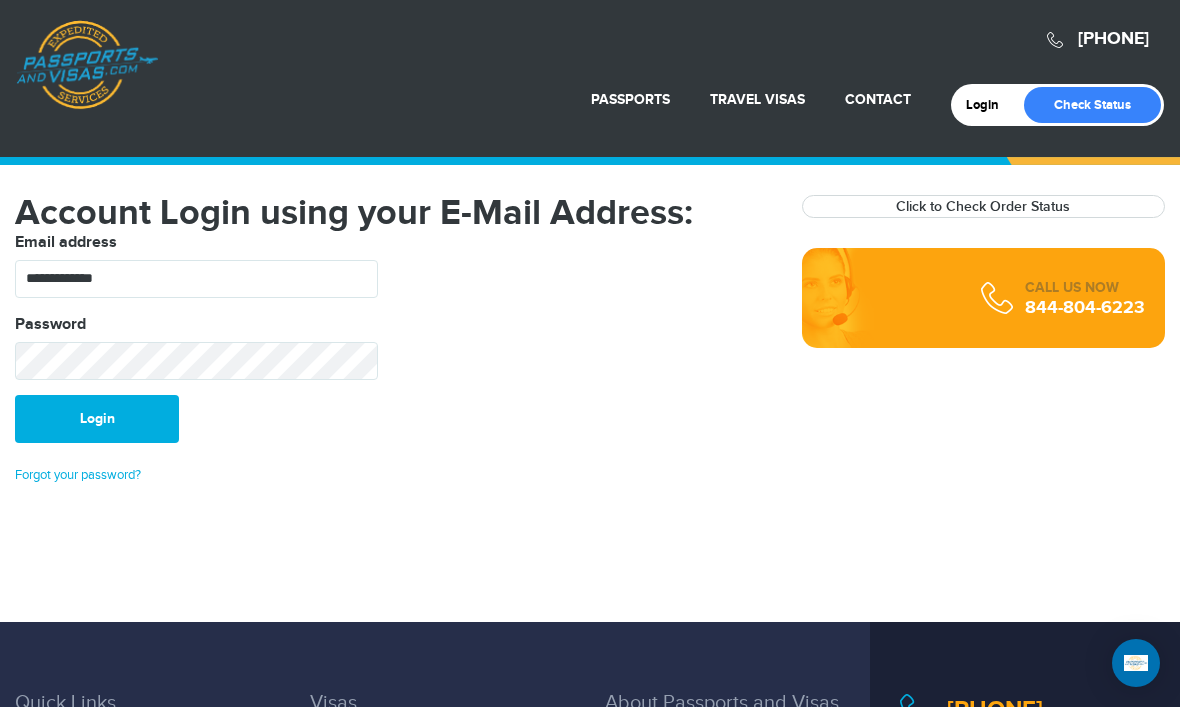 scroll, scrollTop: 6, scrollLeft: 0, axis: vertical 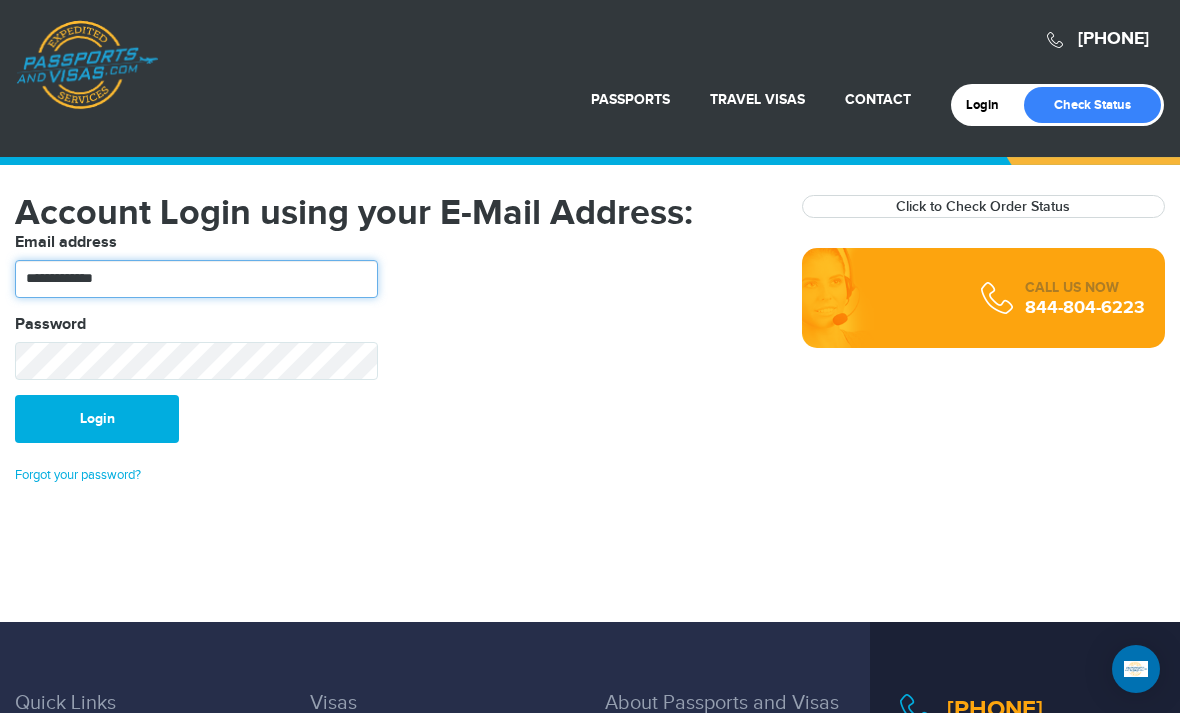 type on "**********" 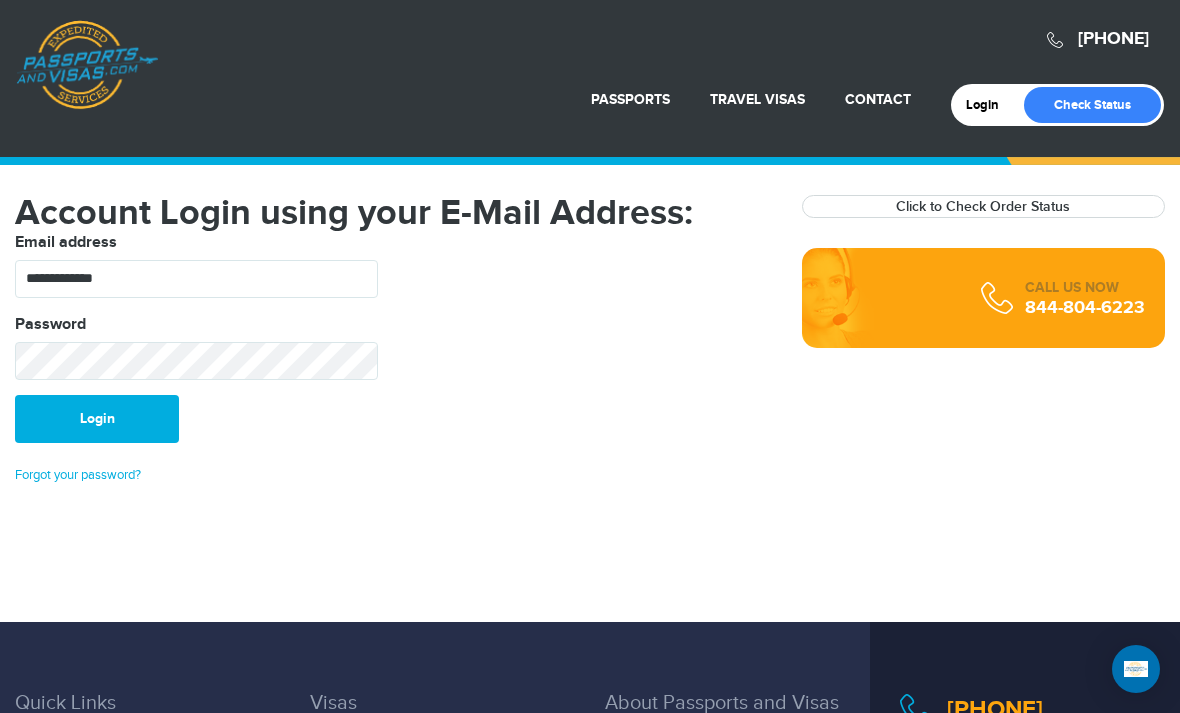 click on "Forgot your password?" at bounding box center [78, 475] 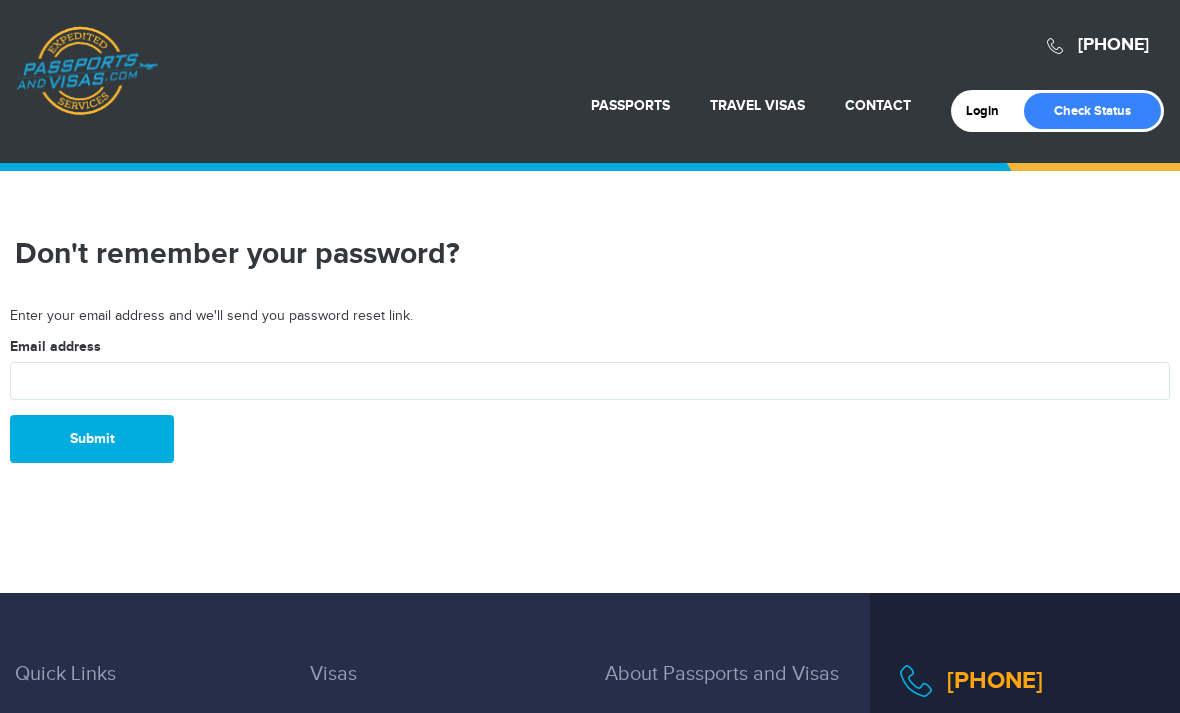 scroll, scrollTop: 0, scrollLeft: 0, axis: both 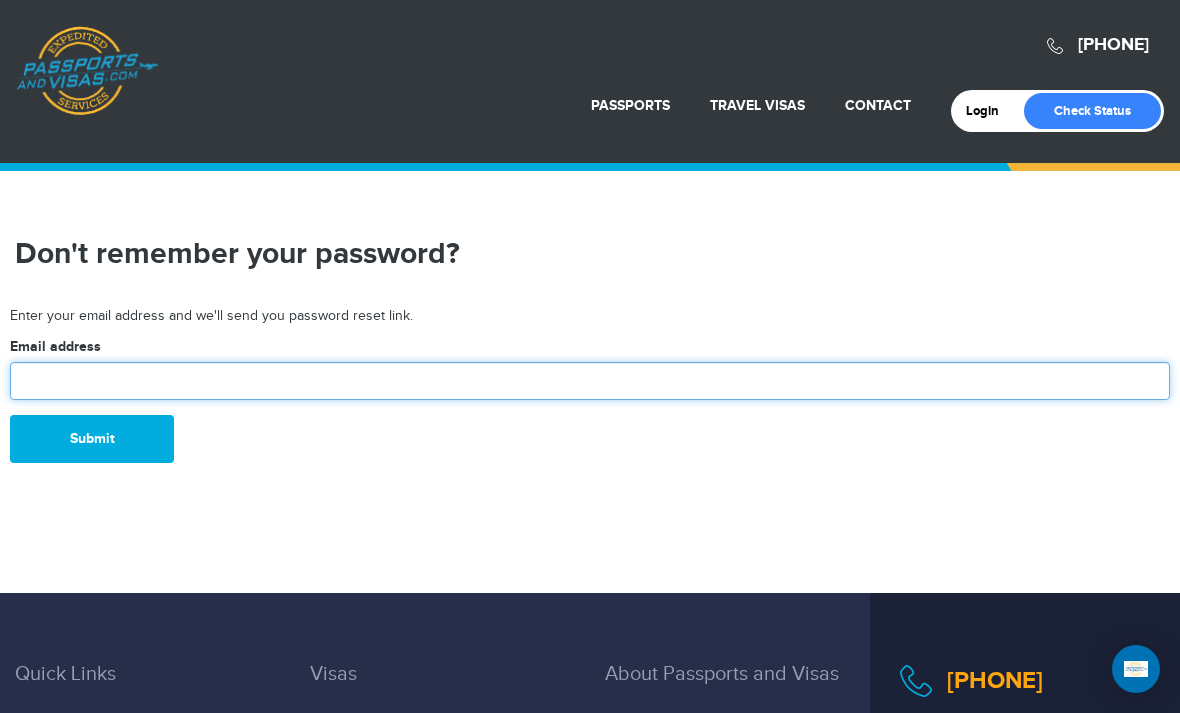 click at bounding box center [590, 381] 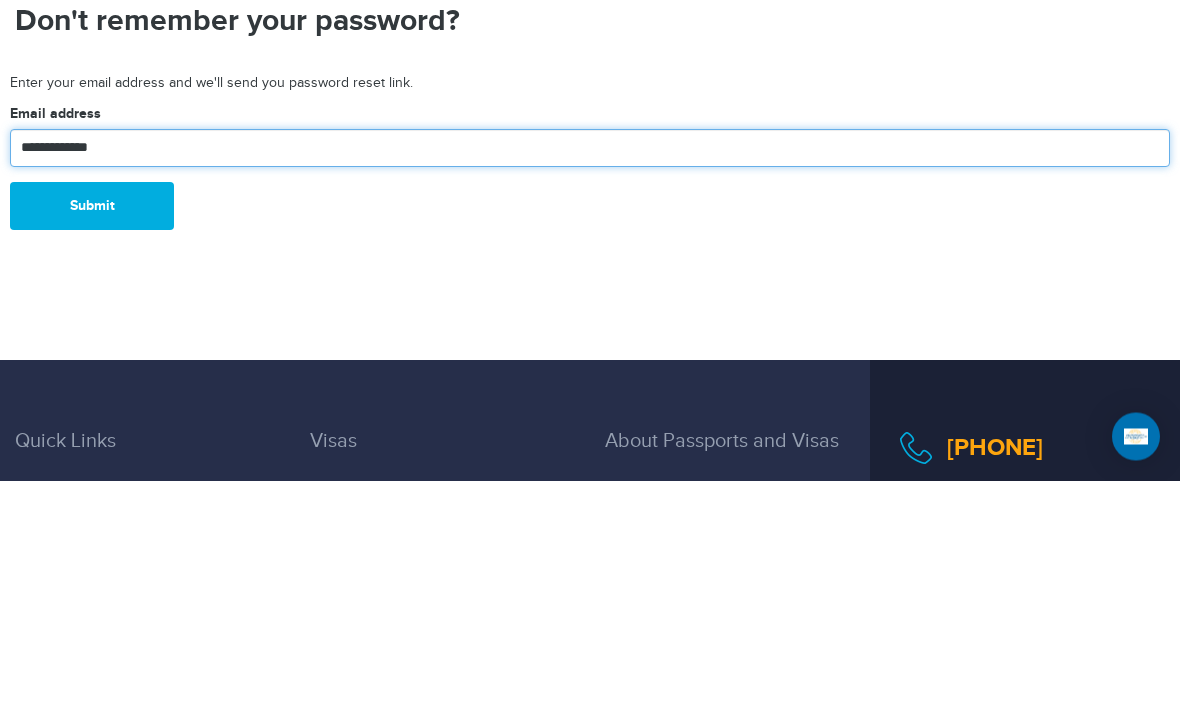 type on "**********" 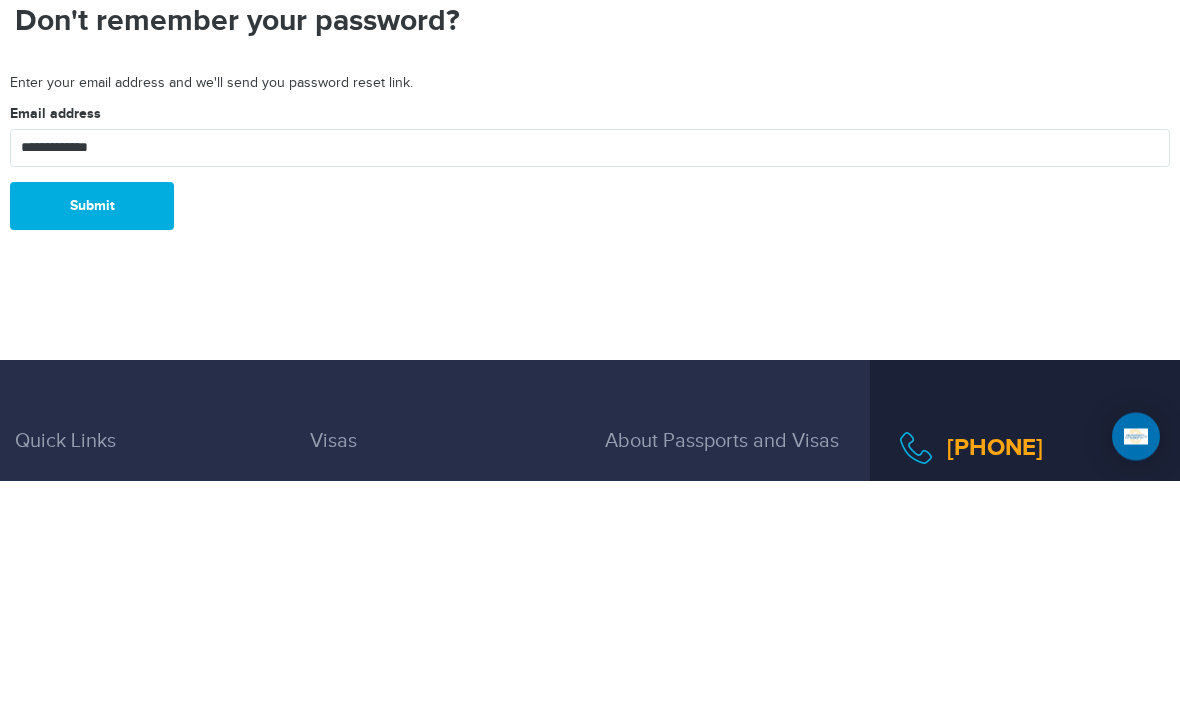 click on "Submit" at bounding box center (92, 439) 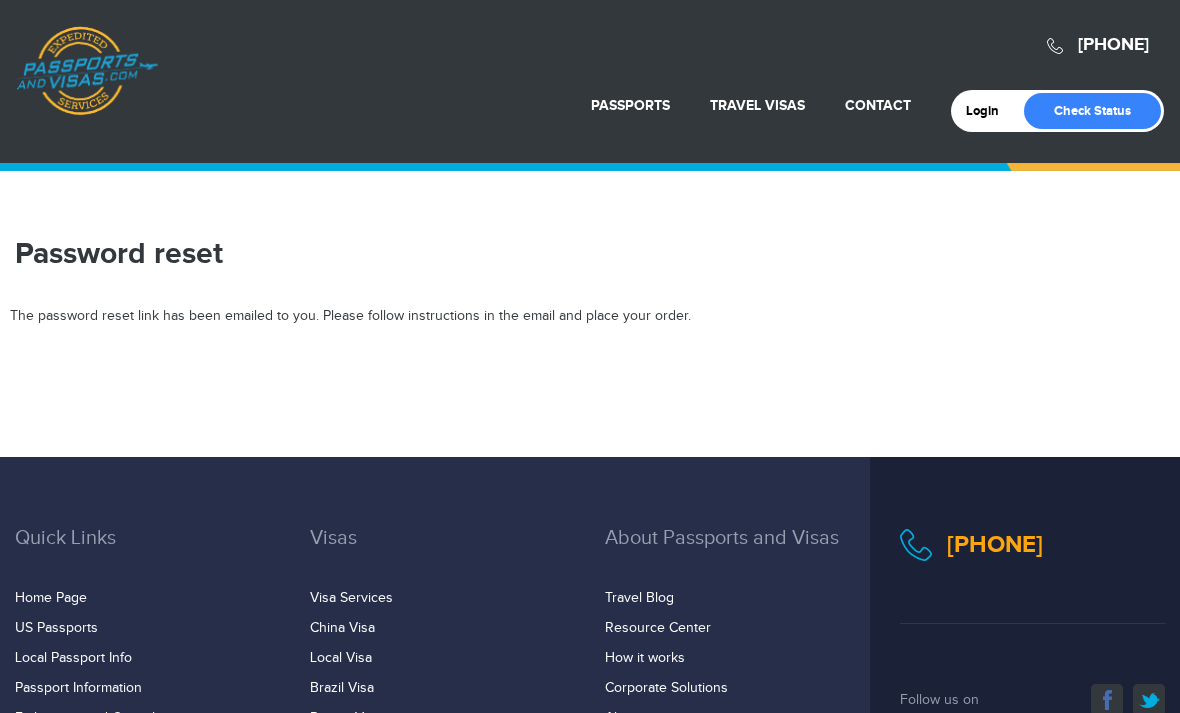 scroll, scrollTop: 0, scrollLeft: 0, axis: both 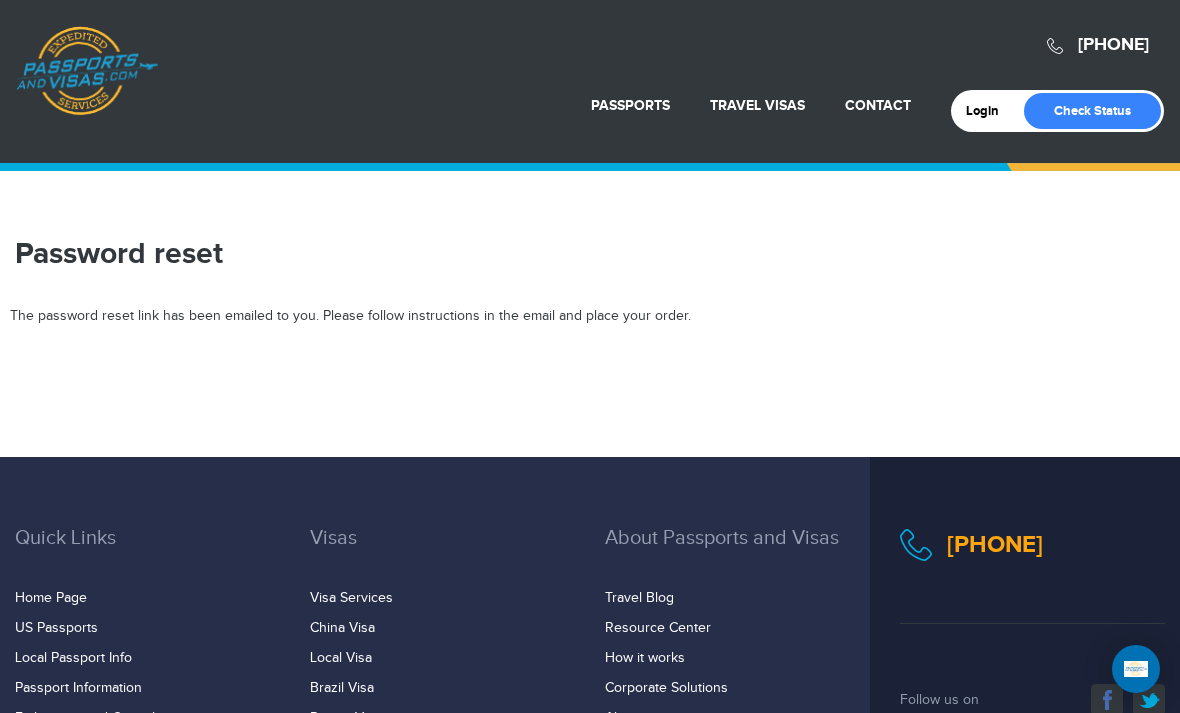 click on "Check Status" at bounding box center [1092, 111] 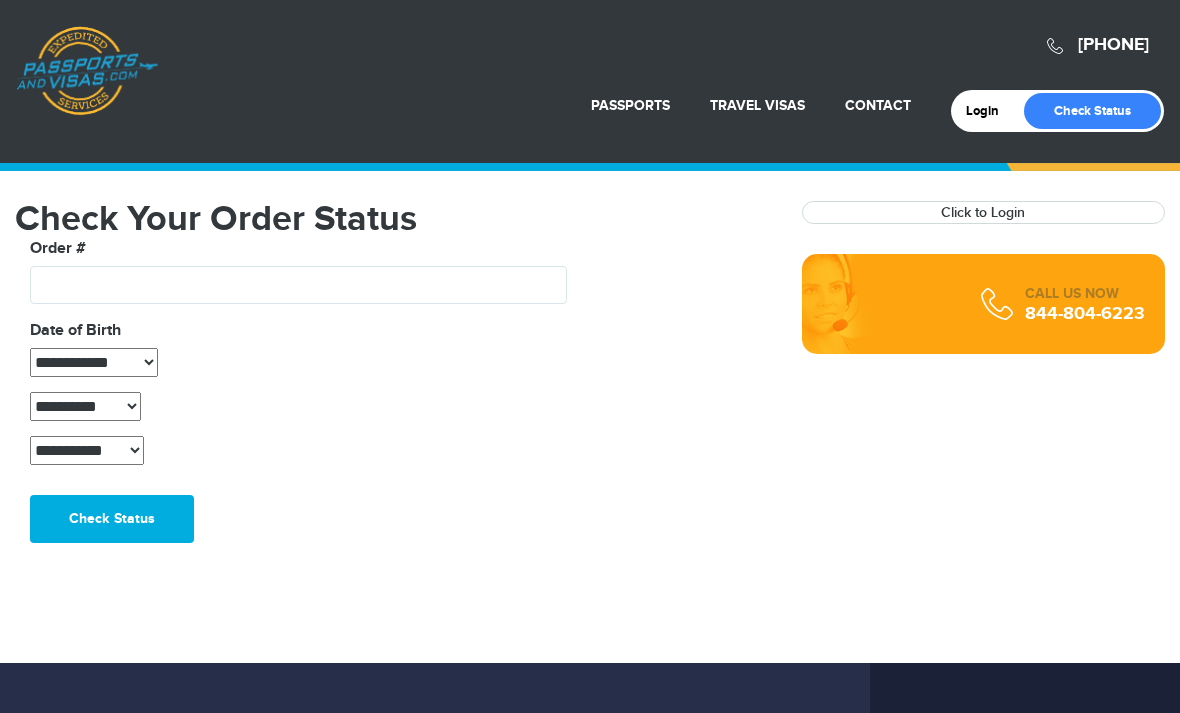 scroll, scrollTop: 0, scrollLeft: 0, axis: both 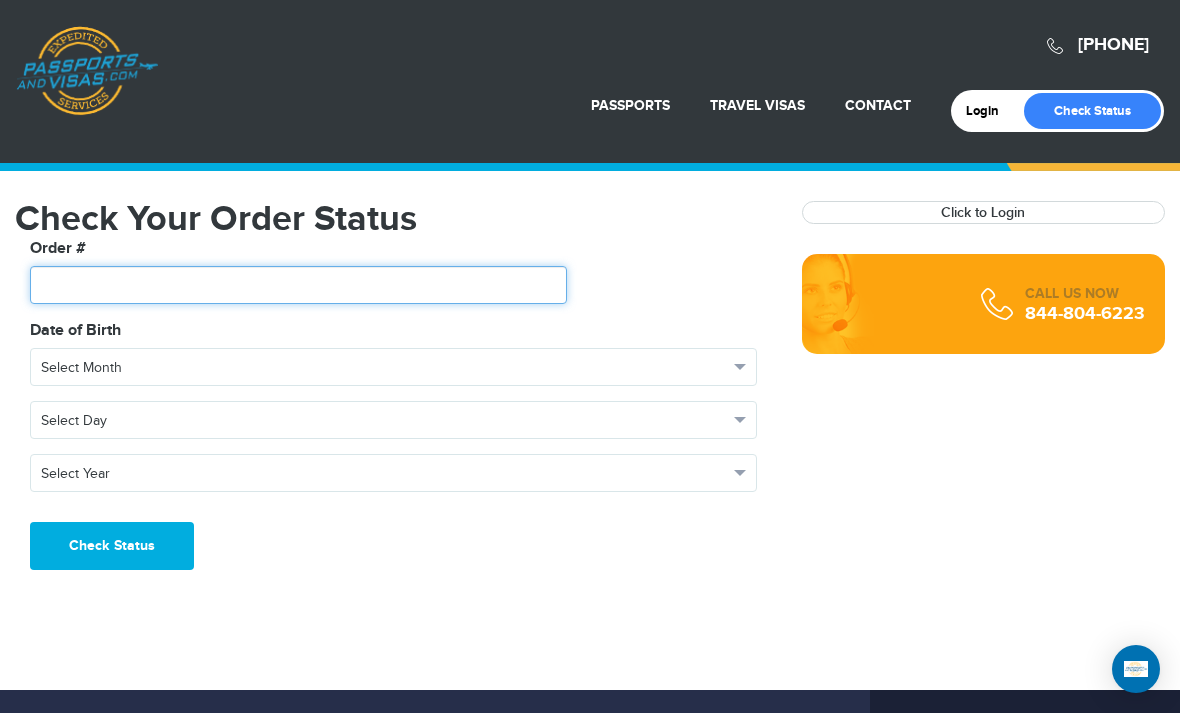 click at bounding box center [298, 285] 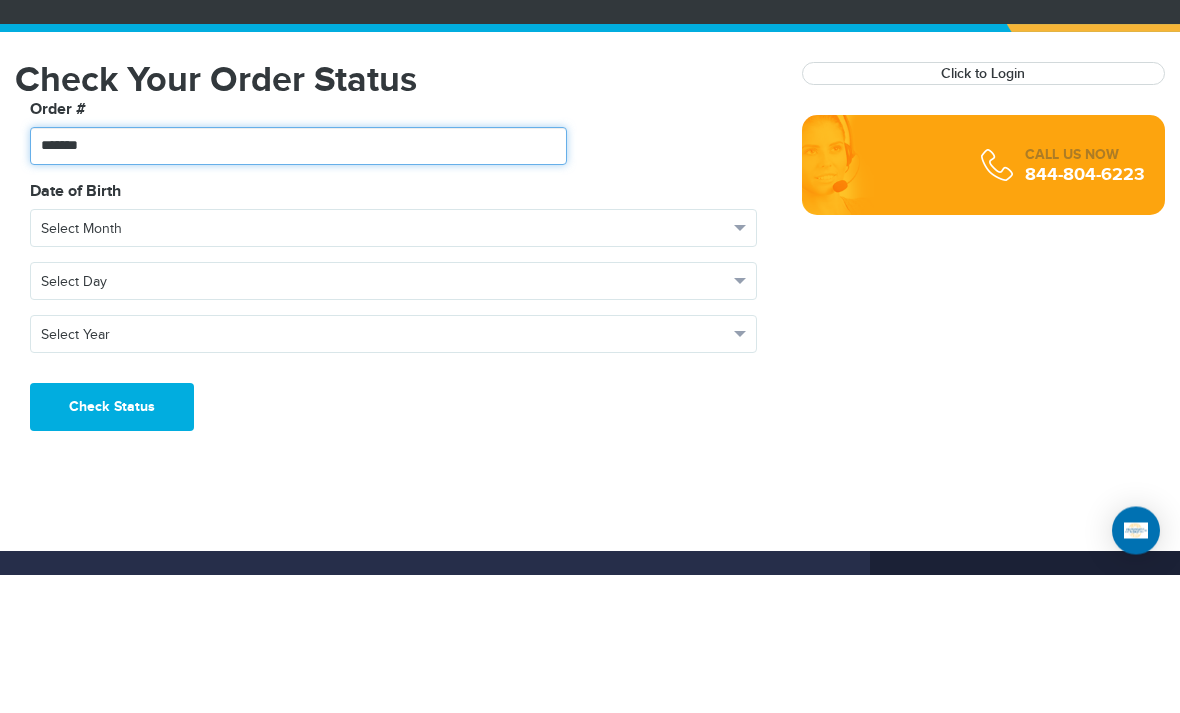 type on "*******" 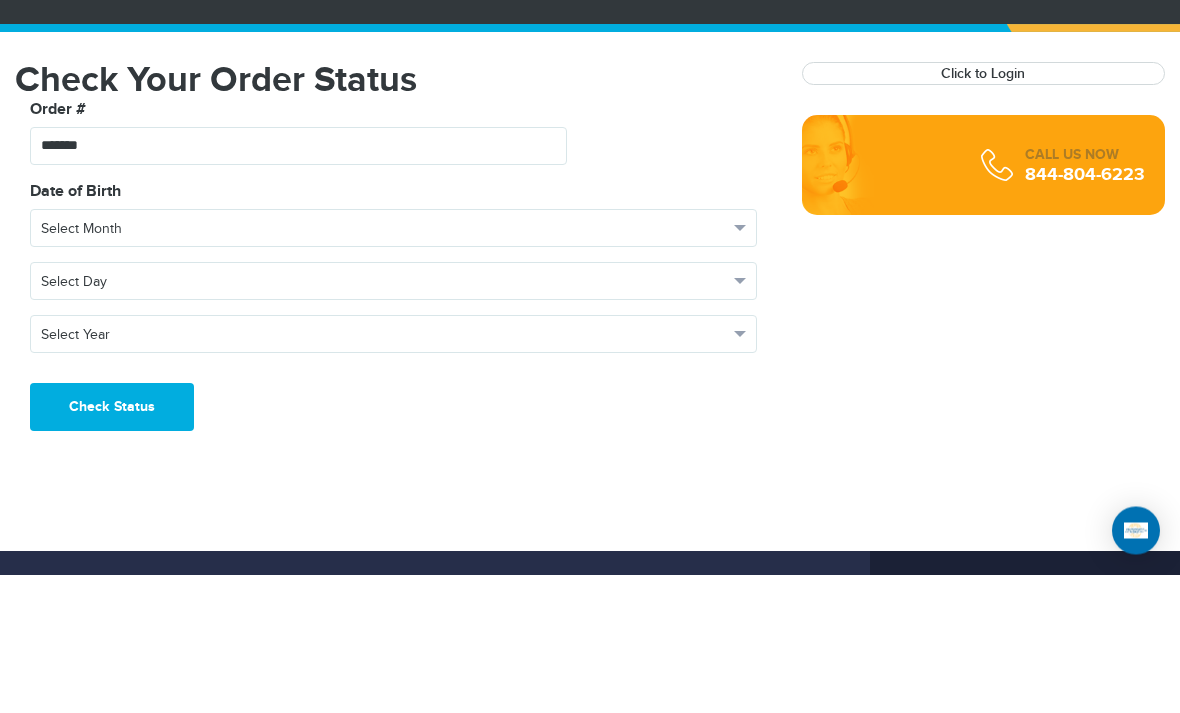 click on "Select Month" at bounding box center (384, 368) 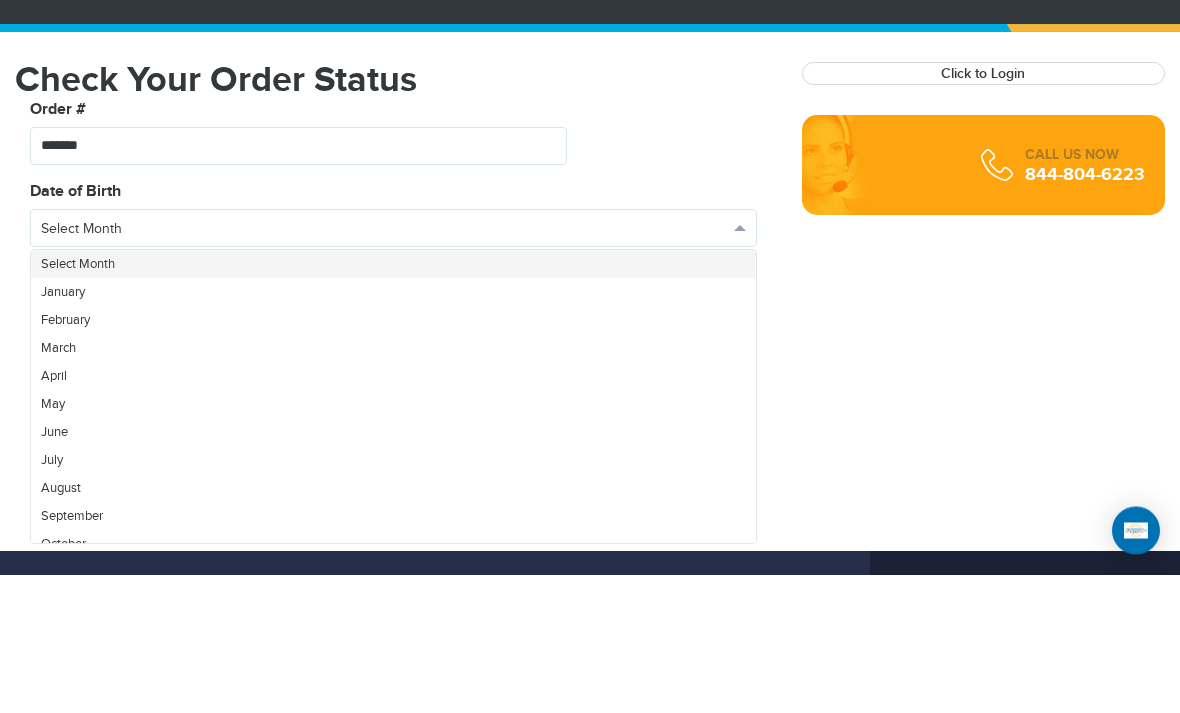 scroll, scrollTop: 139, scrollLeft: 0, axis: vertical 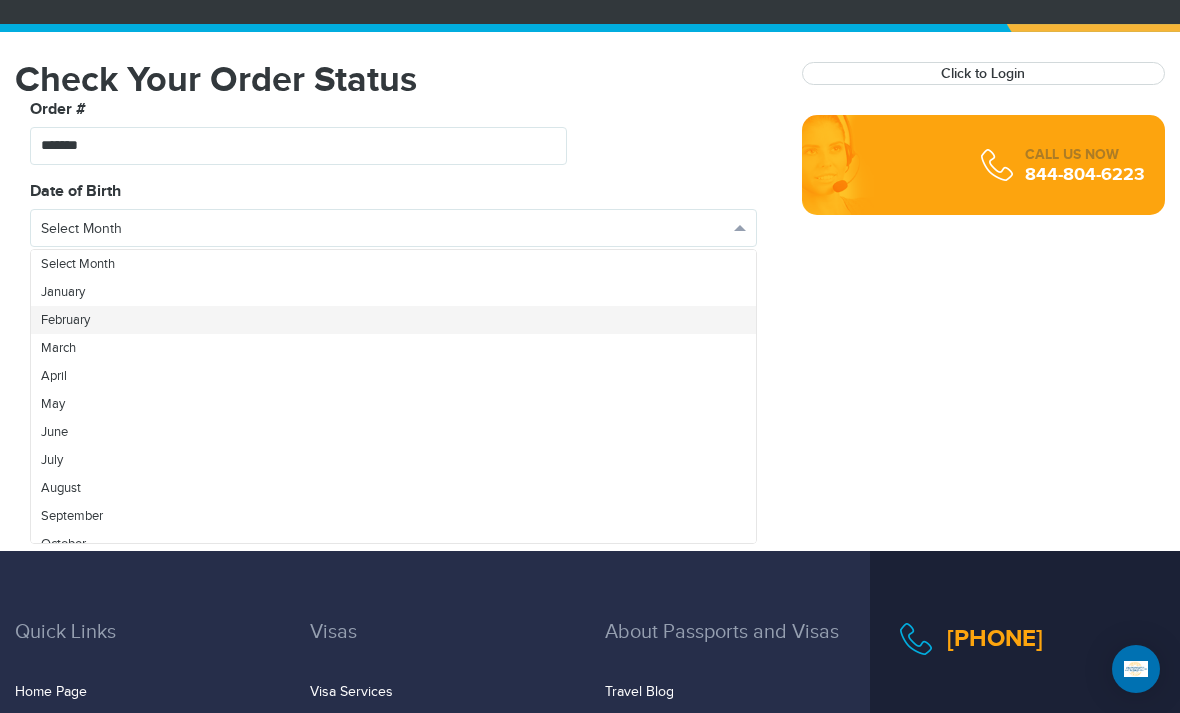 click on "February" at bounding box center [65, 320] 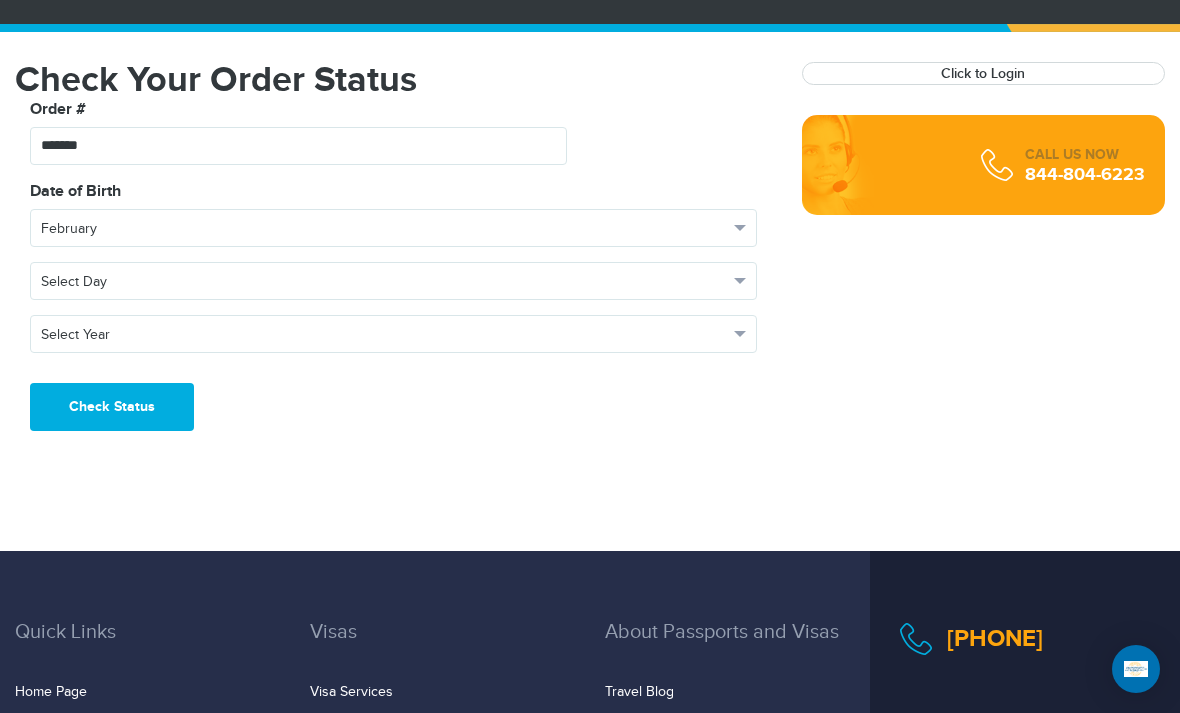 click on "Select Day" at bounding box center [384, 282] 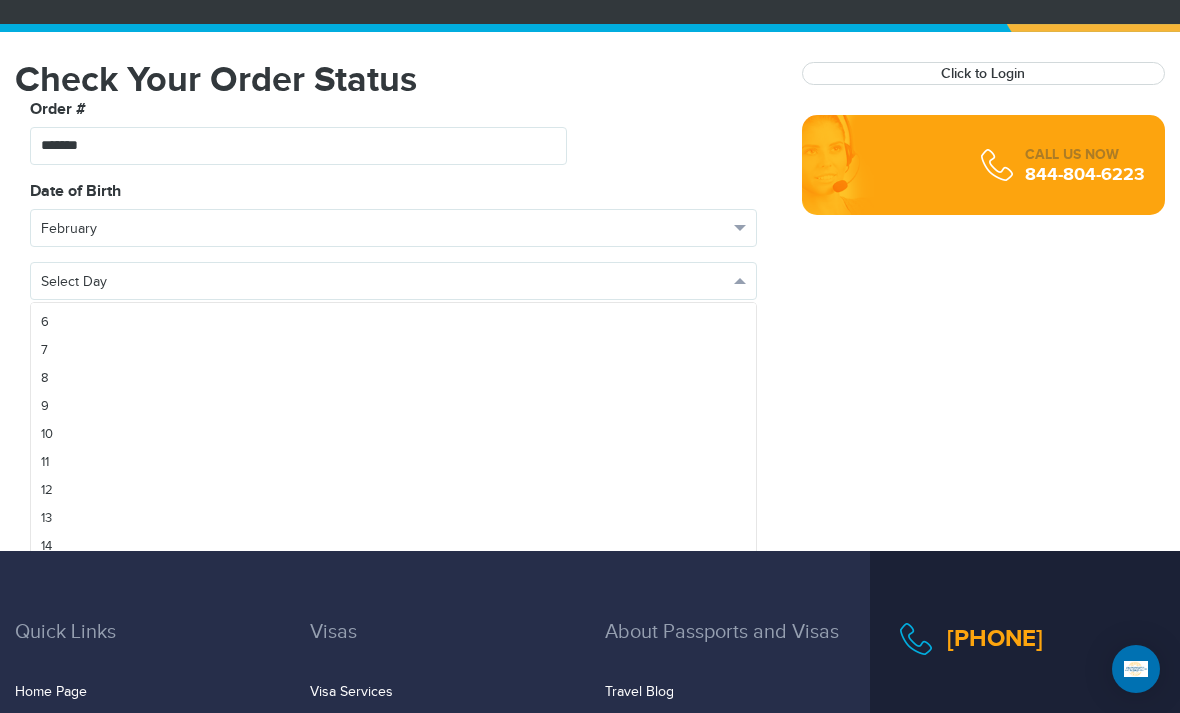 scroll, scrollTop: 164, scrollLeft: 0, axis: vertical 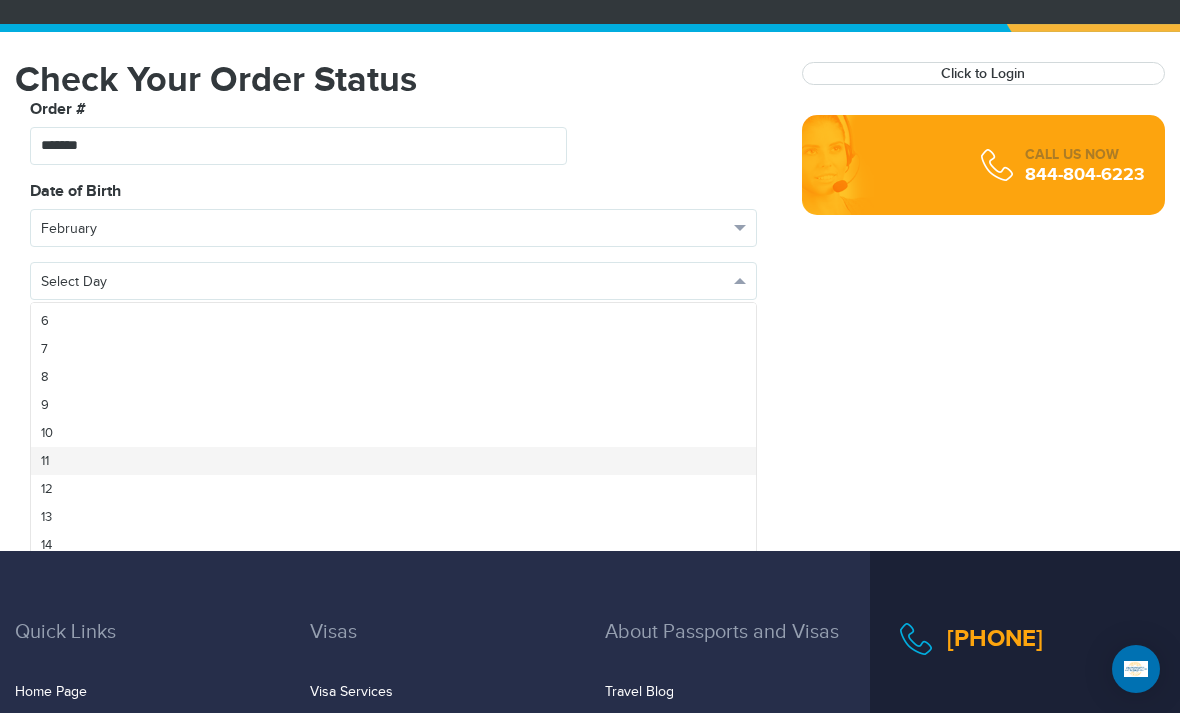click on "11" at bounding box center (45, 461) 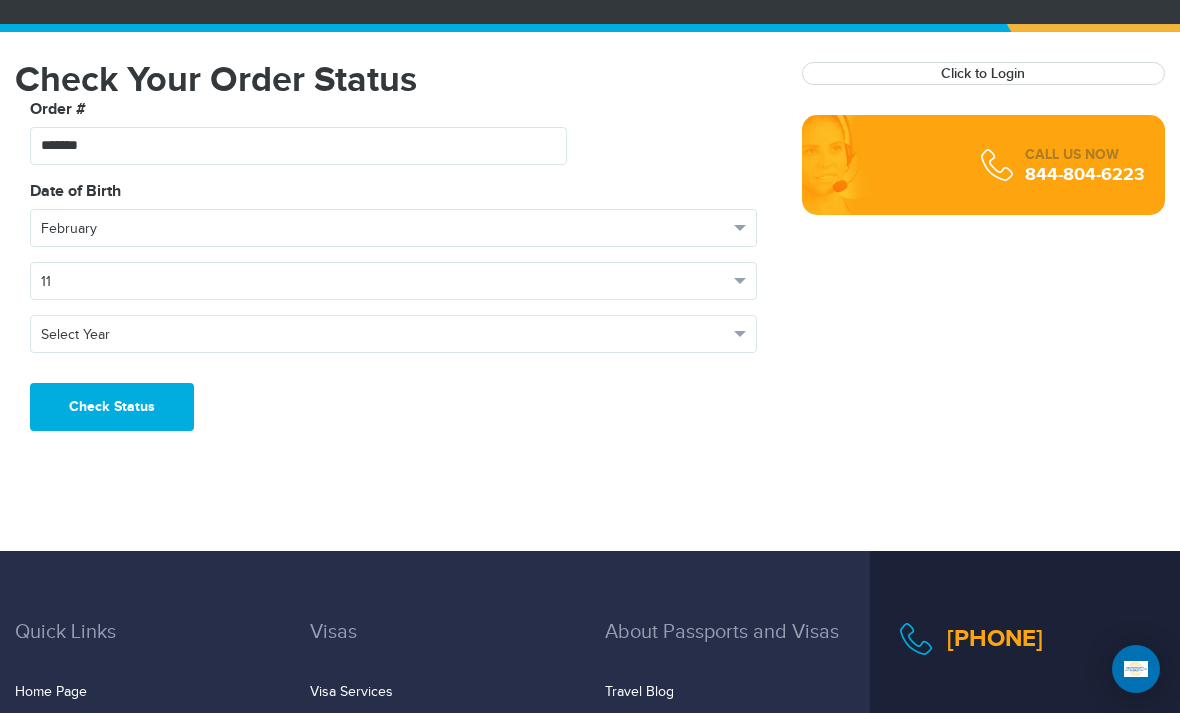 click on "Select Year" at bounding box center (384, 335) 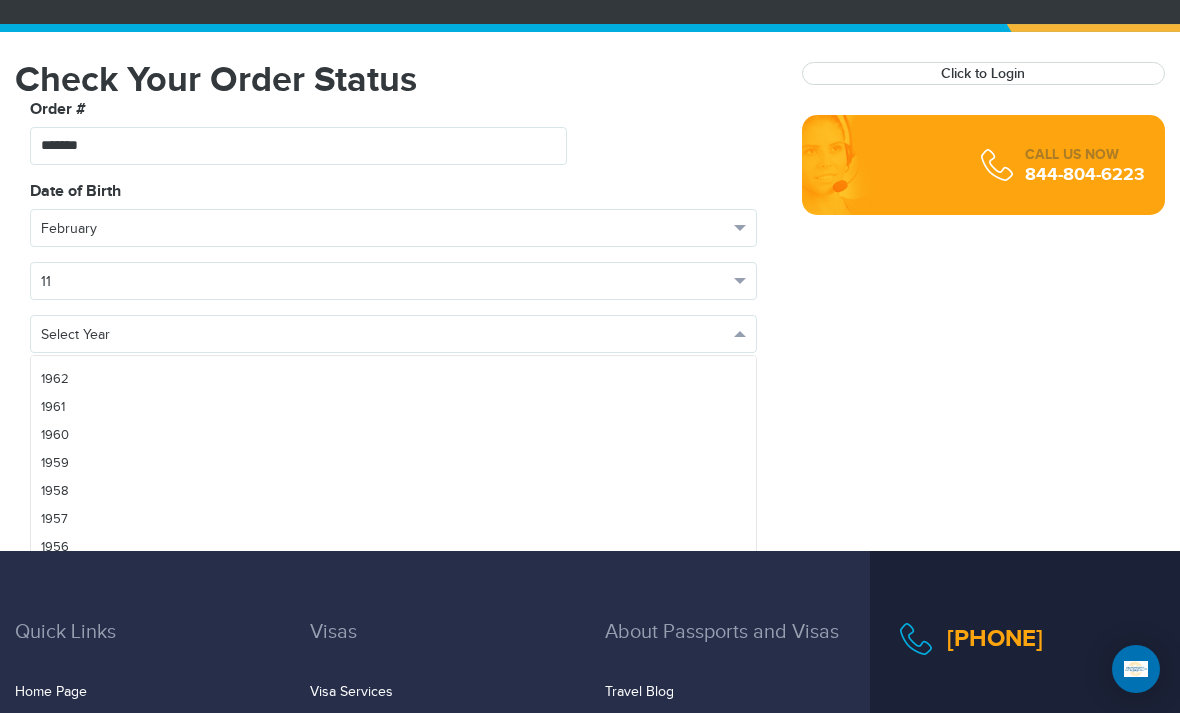 scroll, scrollTop: 1883, scrollLeft: 0, axis: vertical 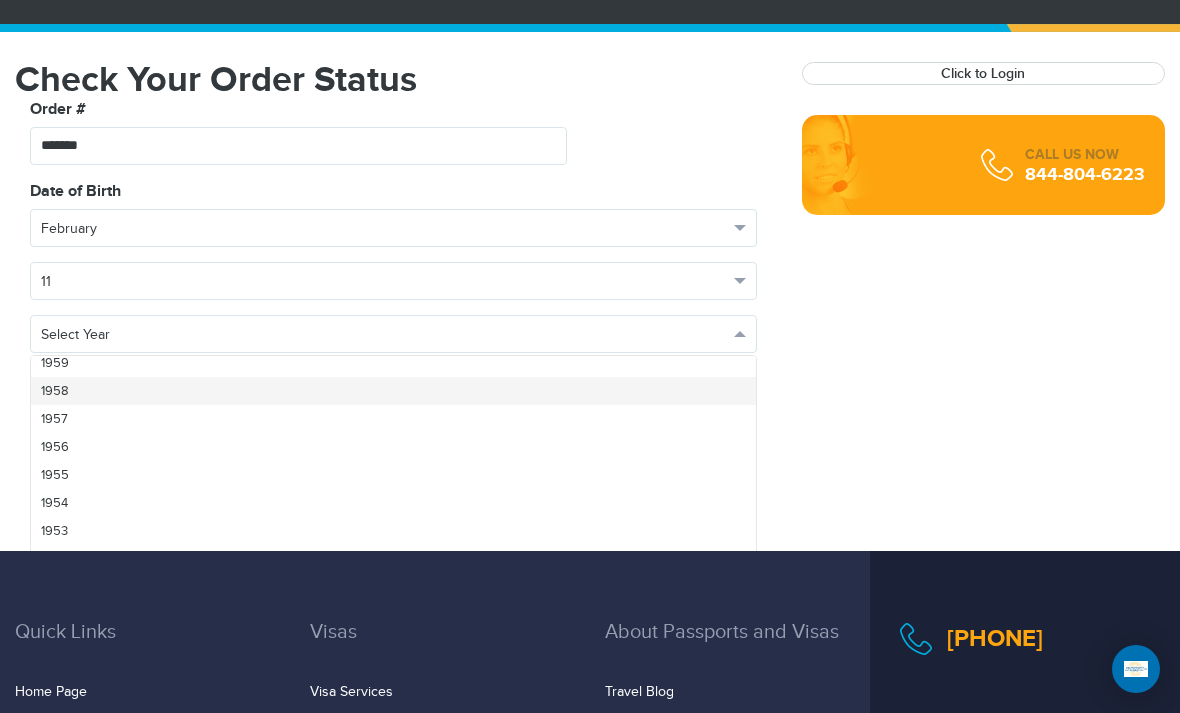 click on "1958" at bounding box center [55, 391] 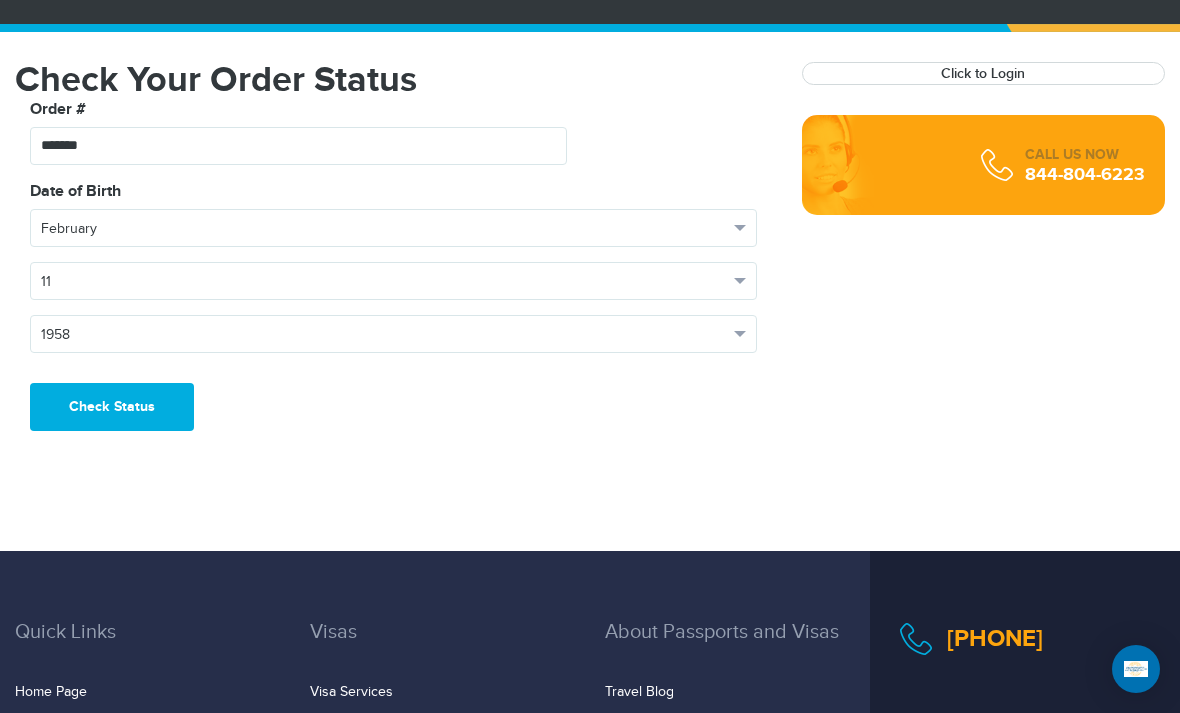 click on "Check Status" at bounding box center (112, 407) 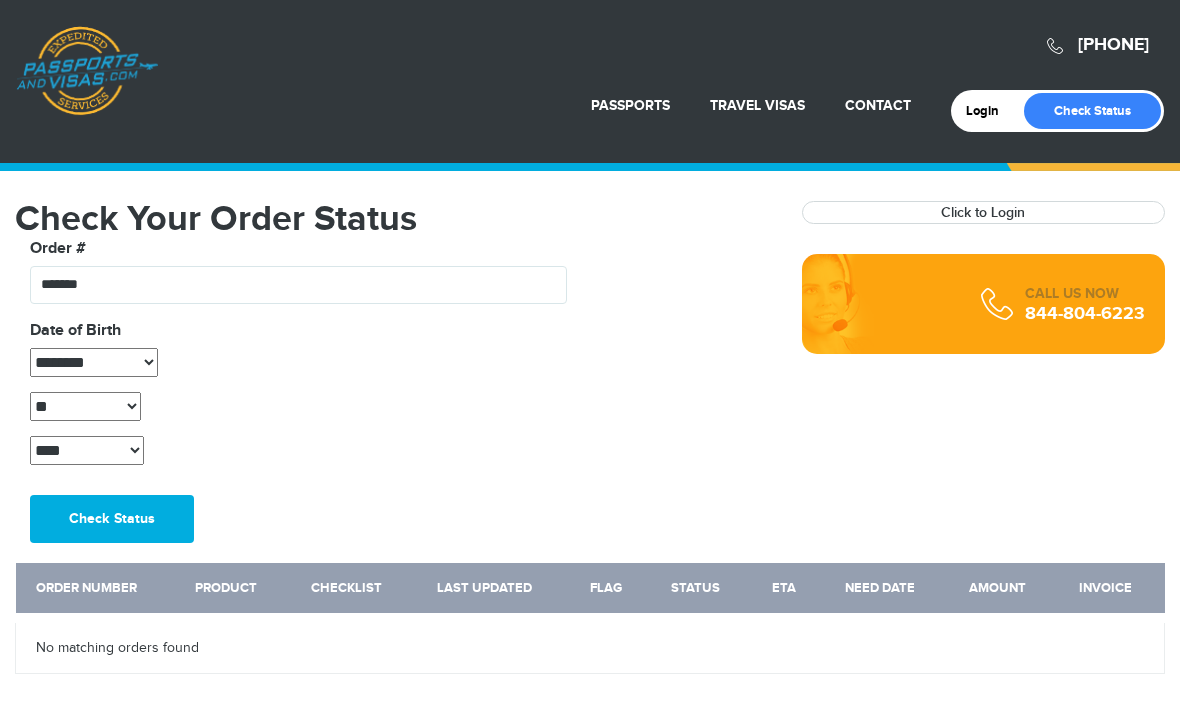 scroll, scrollTop: 0, scrollLeft: 0, axis: both 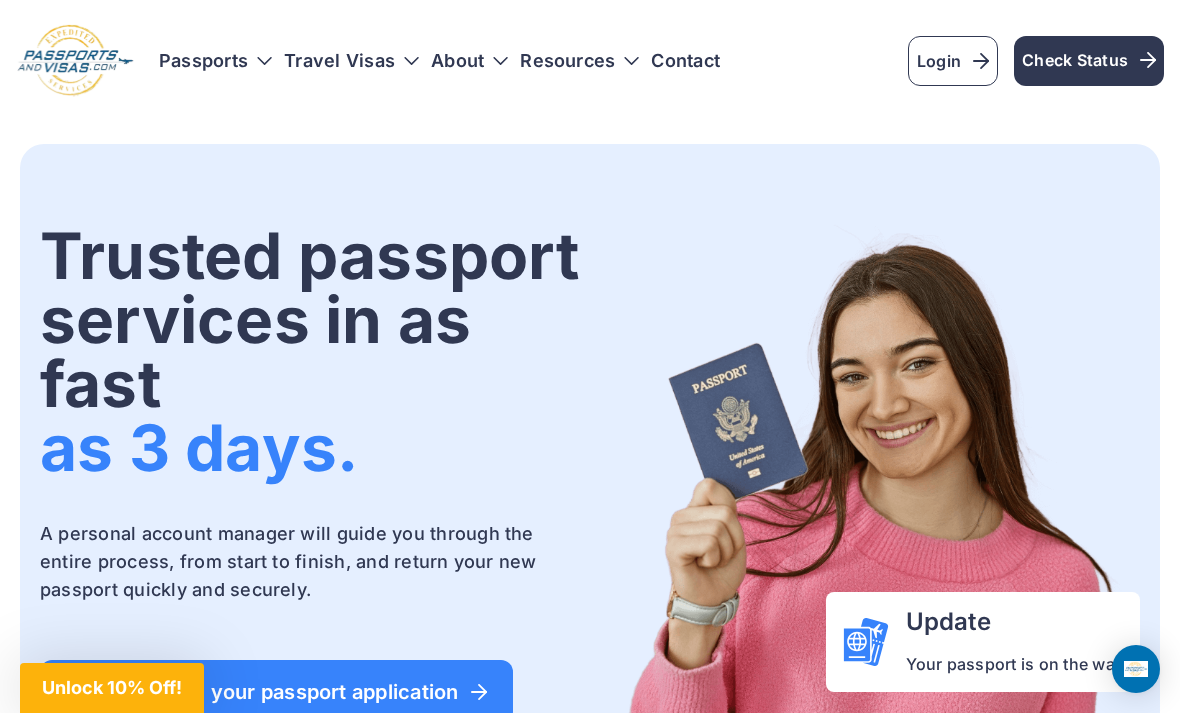 click on "Login" at bounding box center [953, 61] 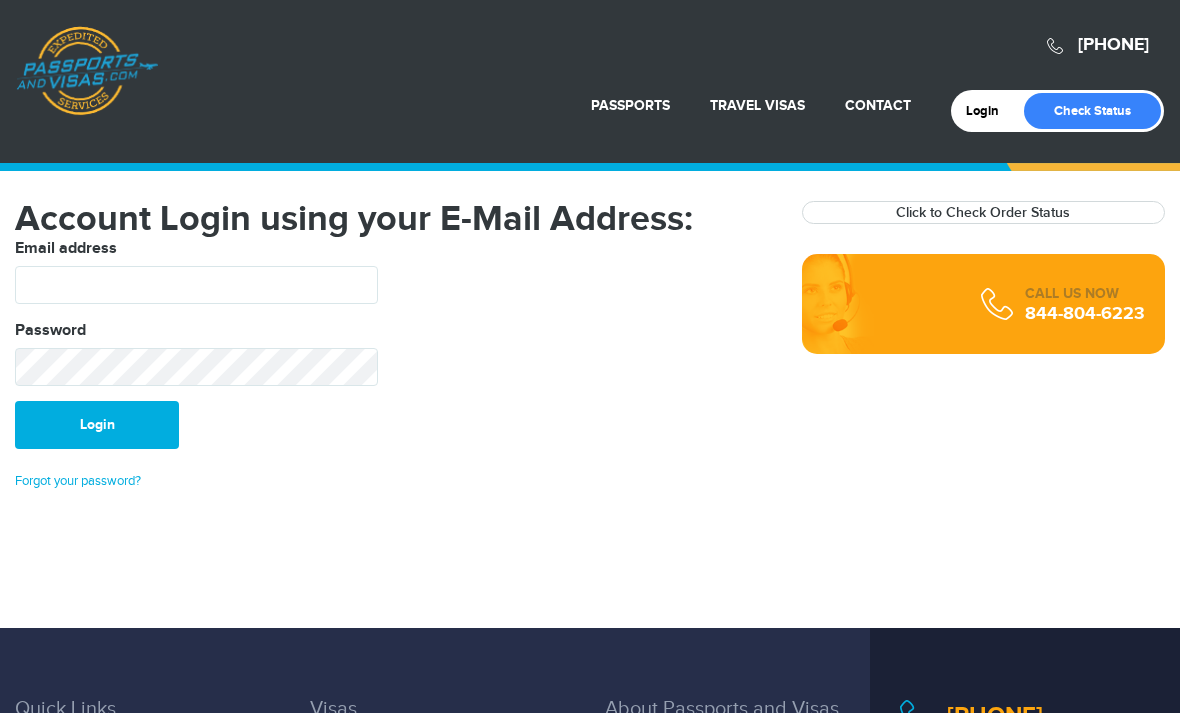 scroll, scrollTop: 0, scrollLeft: 0, axis: both 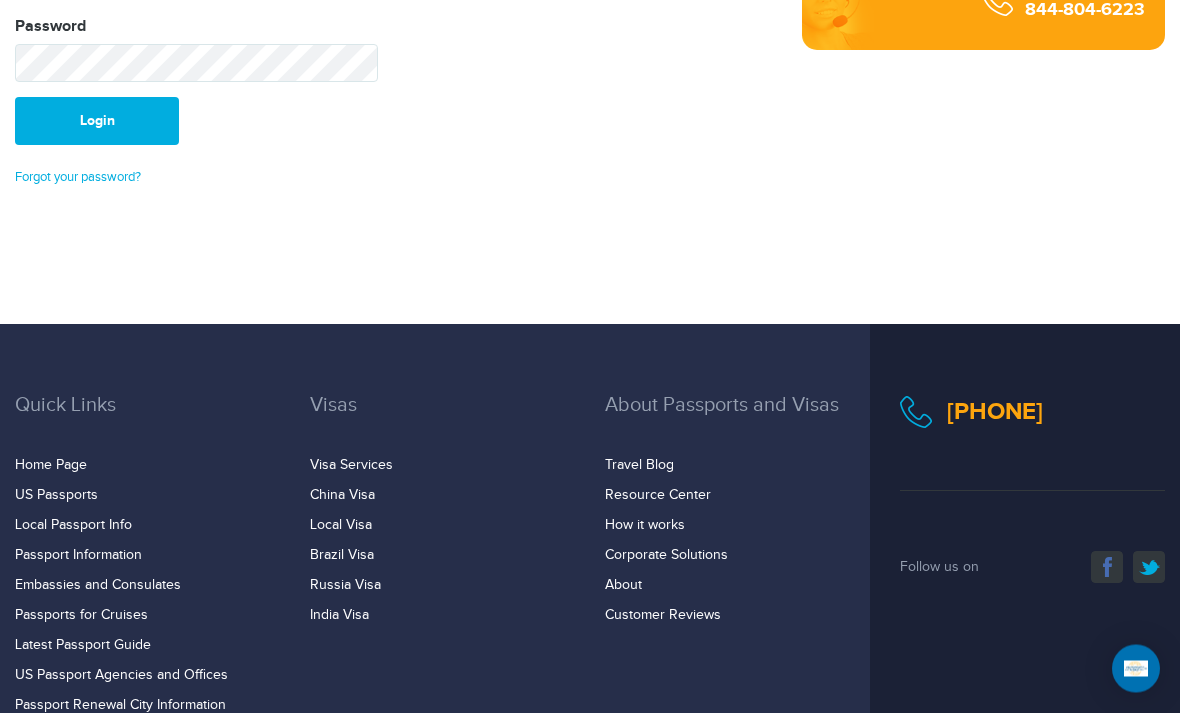 click on "Home Page" at bounding box center (51, 466) 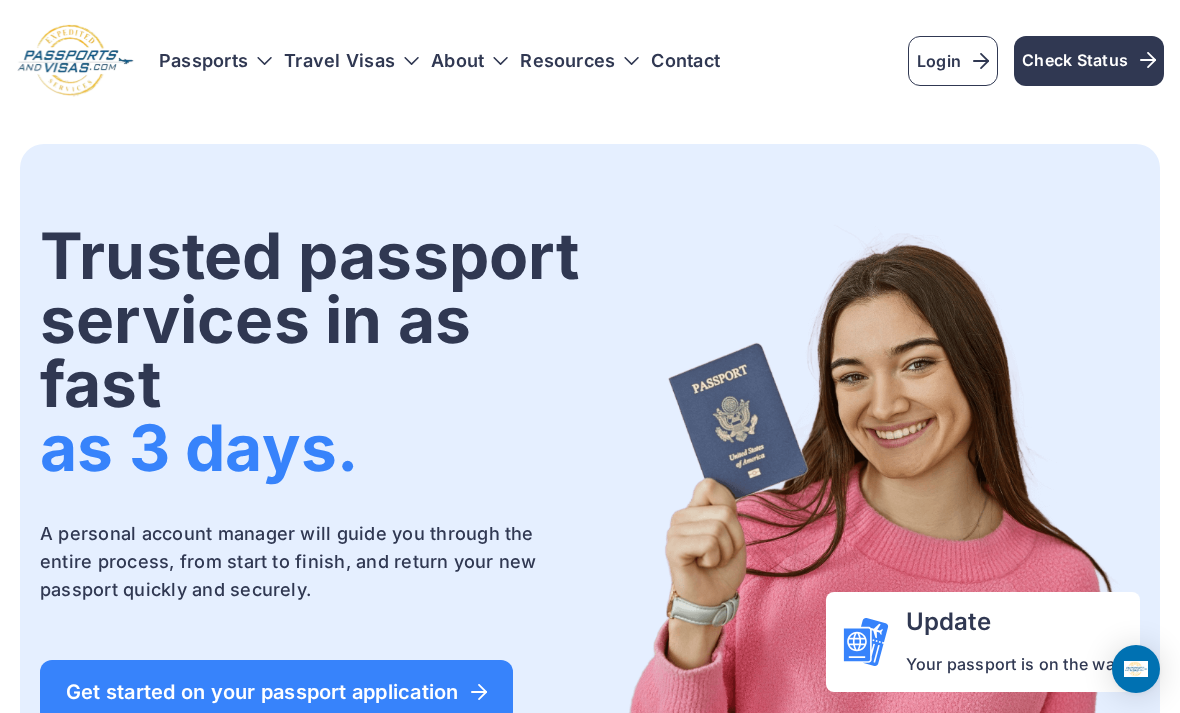 scroll, scrollTop: 0, scrollLeft: 0, axis: both 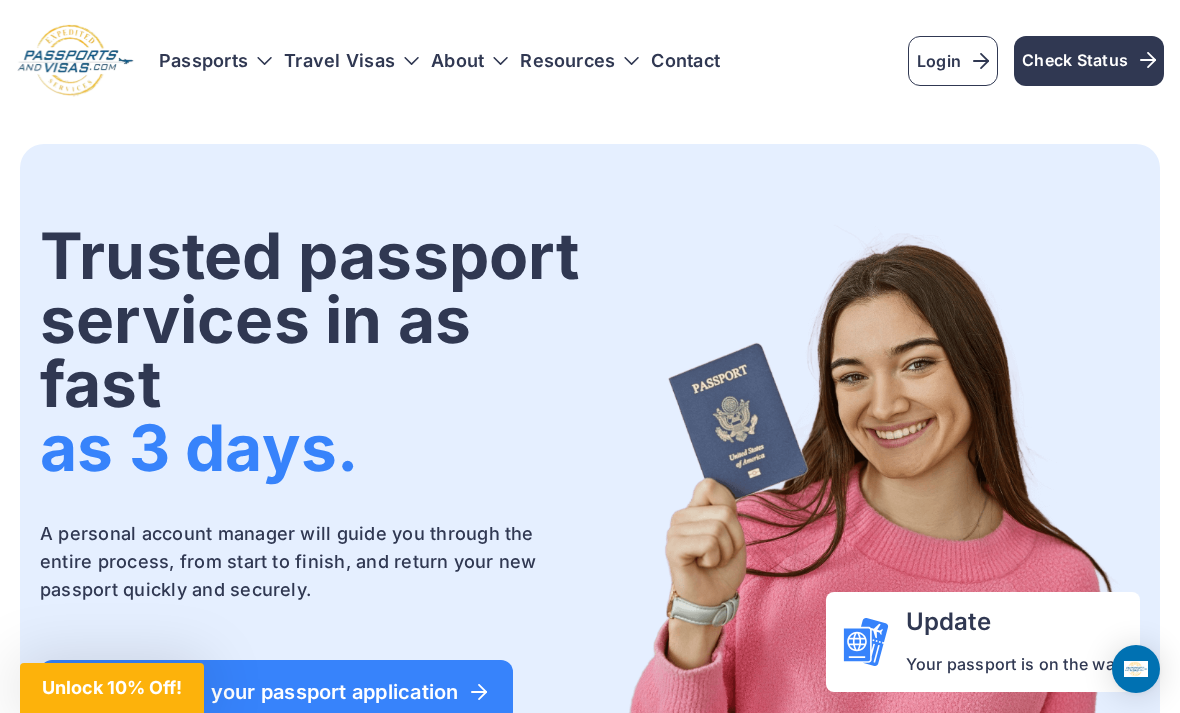 click at bounding box center (1136, 669) 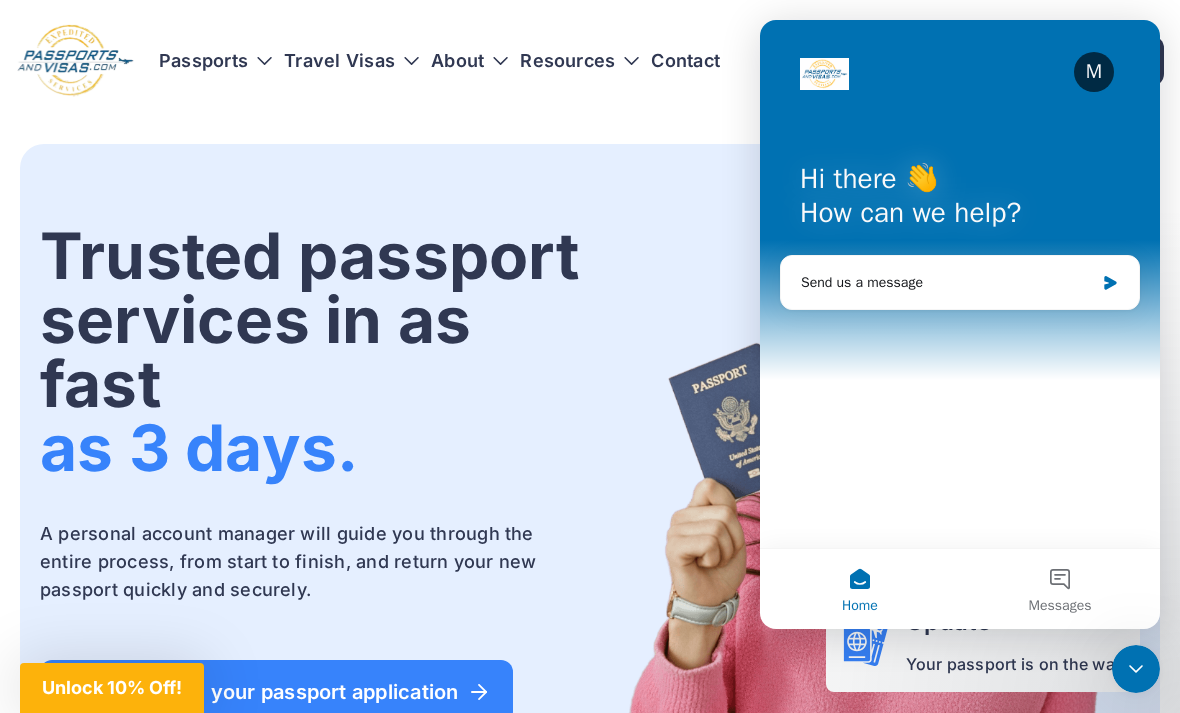 scroll, scrollTop: 0, scrollLeft: 0, axis: both 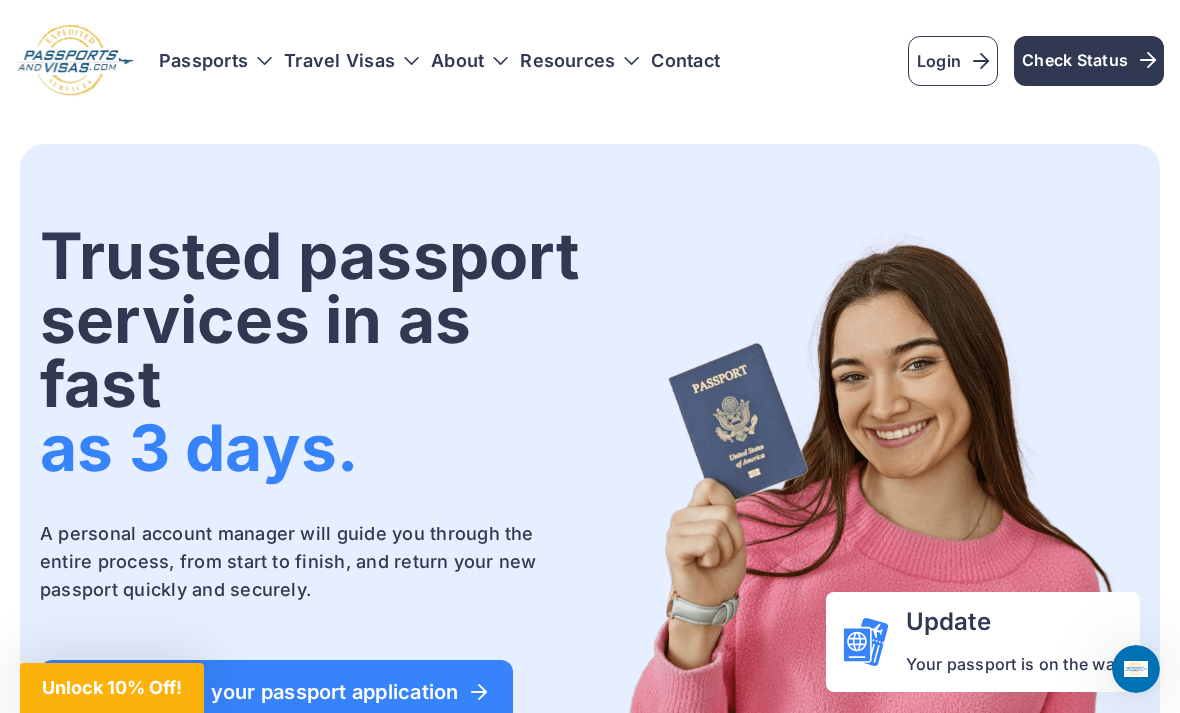 click on "Resources" at bounding box center (579, 61) 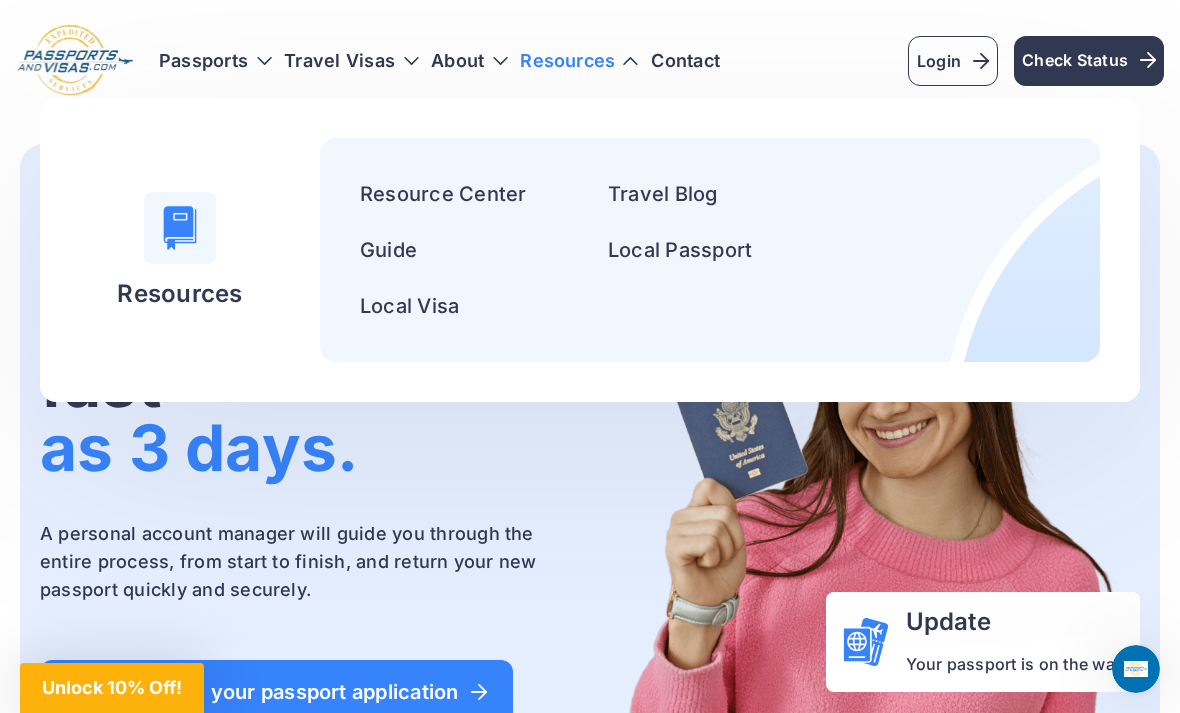 click on "Contact" at bounding box center (685, 61) 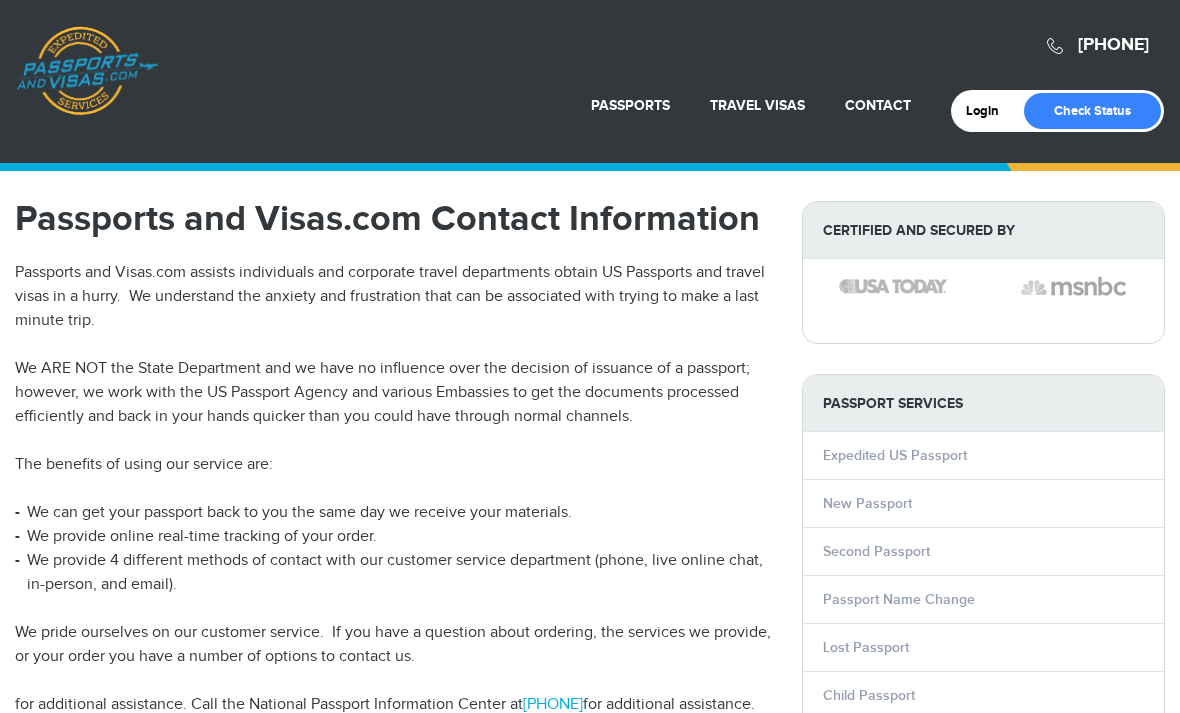 scroll, scrollTop: 0, scrollLeft: 0, axis: both 